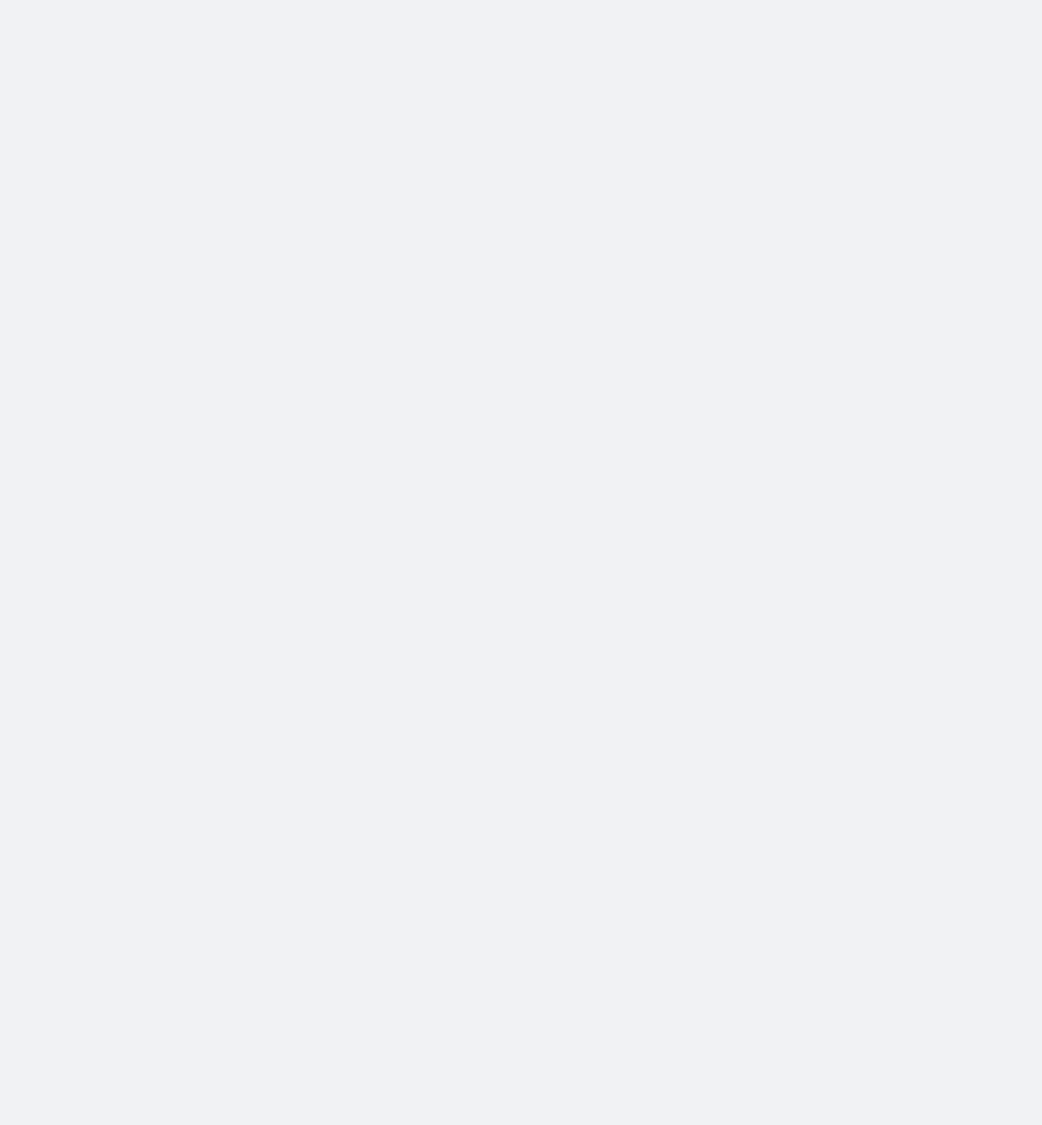 scroll, scrollTop: 0, scrollLeft: 0, axis: both 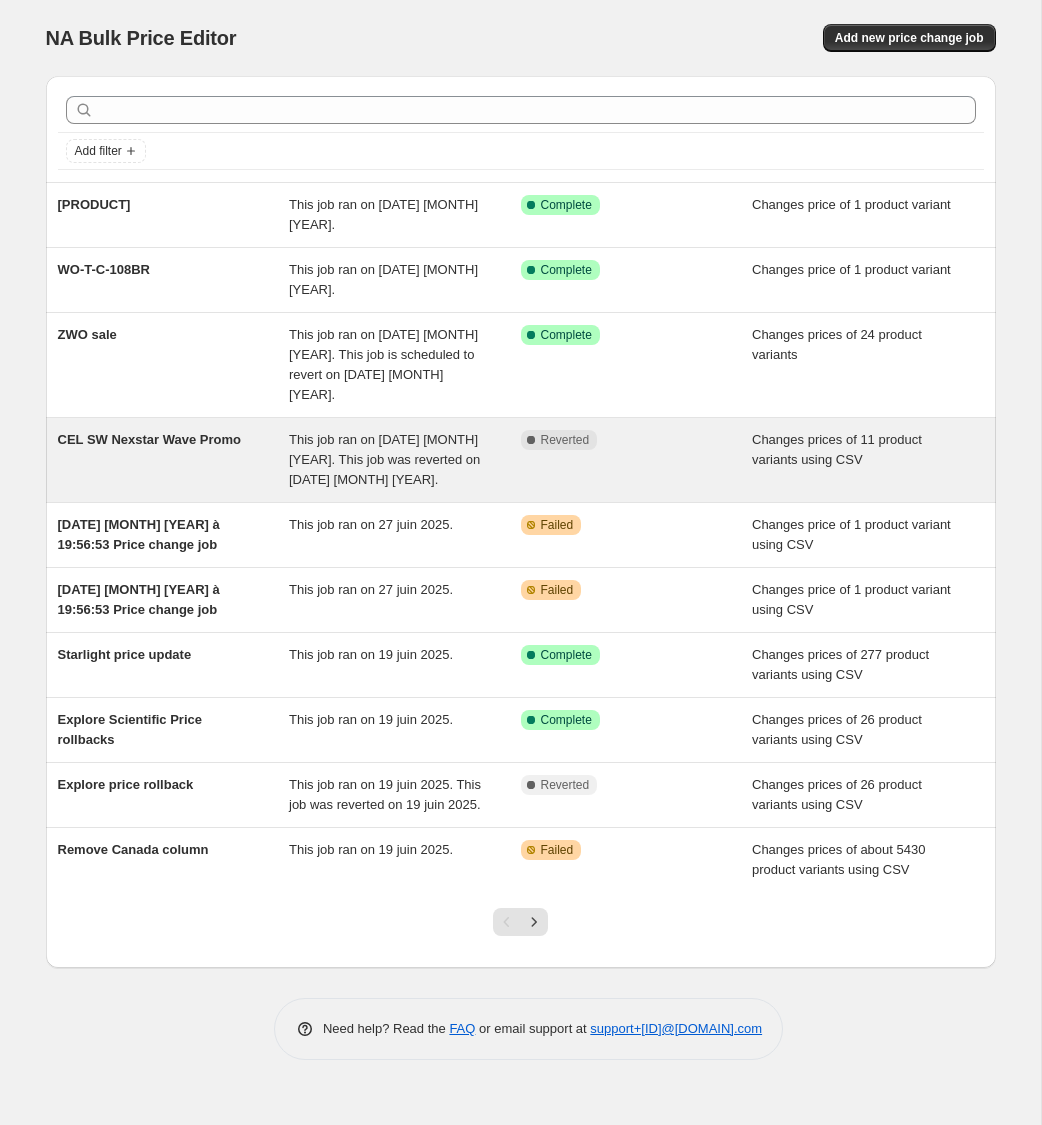 click on "CEL SW Nexstar Wave Promo" at bounding box center (174, 460) 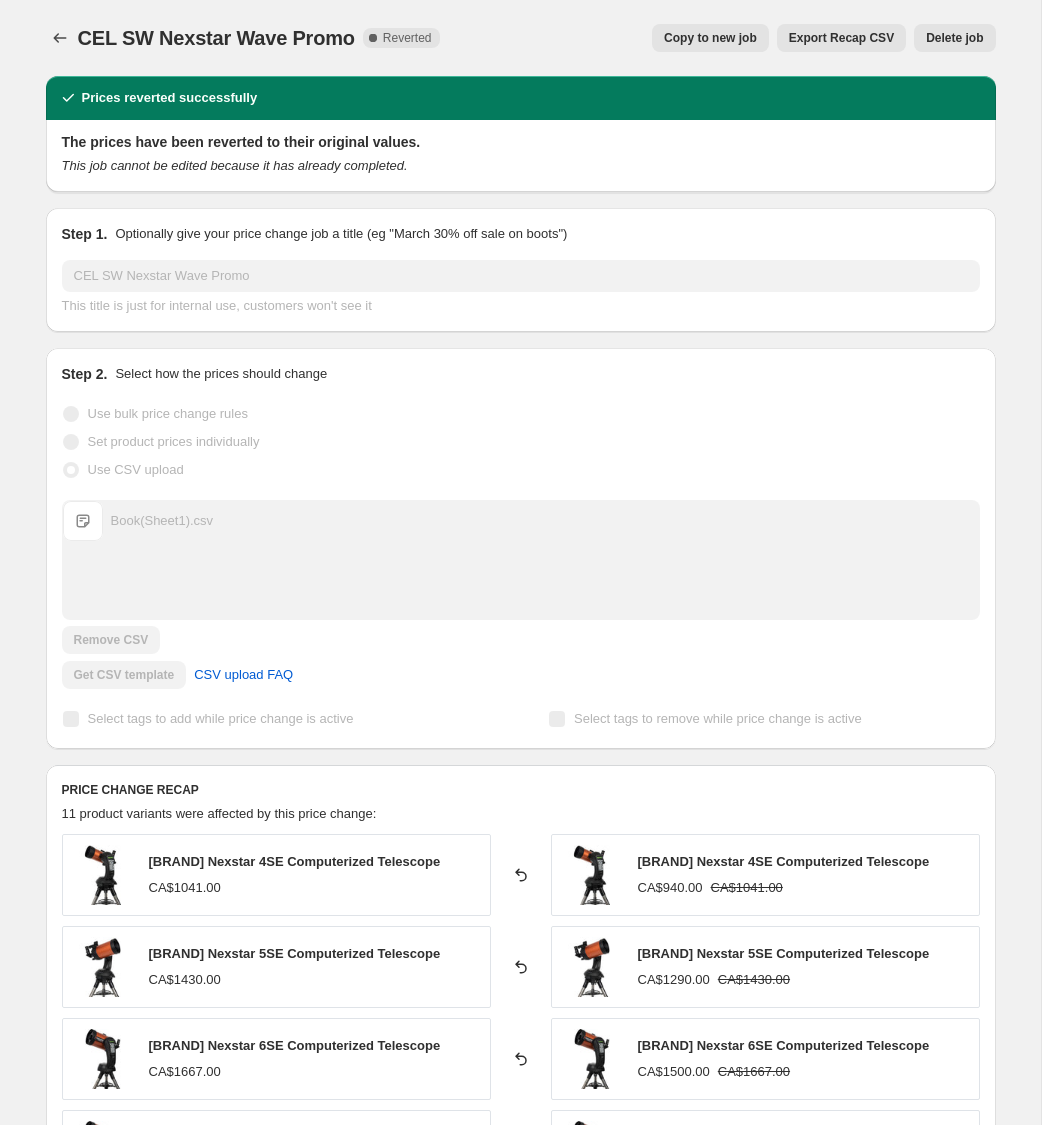 click on "Copy to new job" at bounding box center (710, 38) 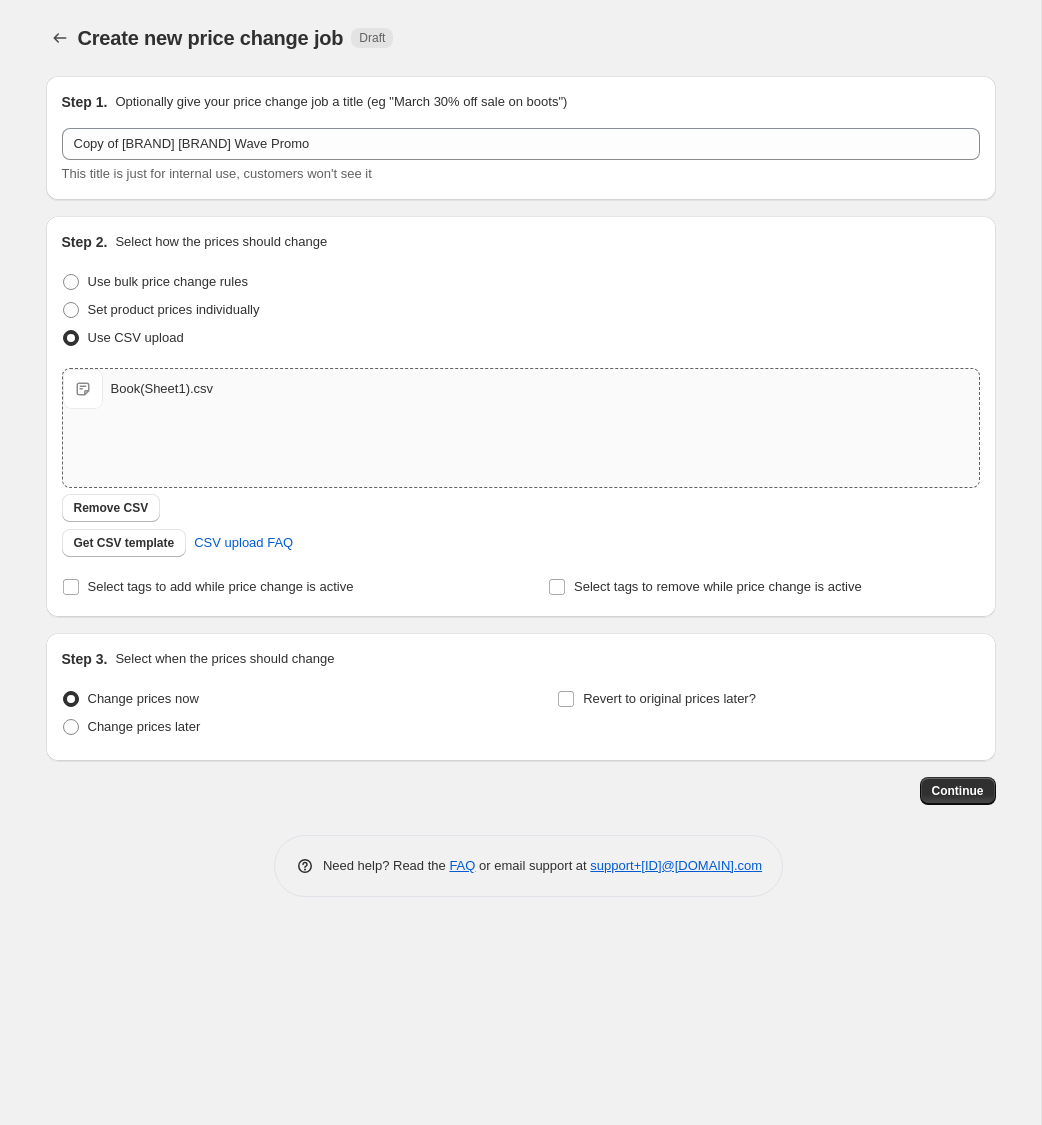 click on "Book(Sheet1).csv" at bounding box center [162, 389] 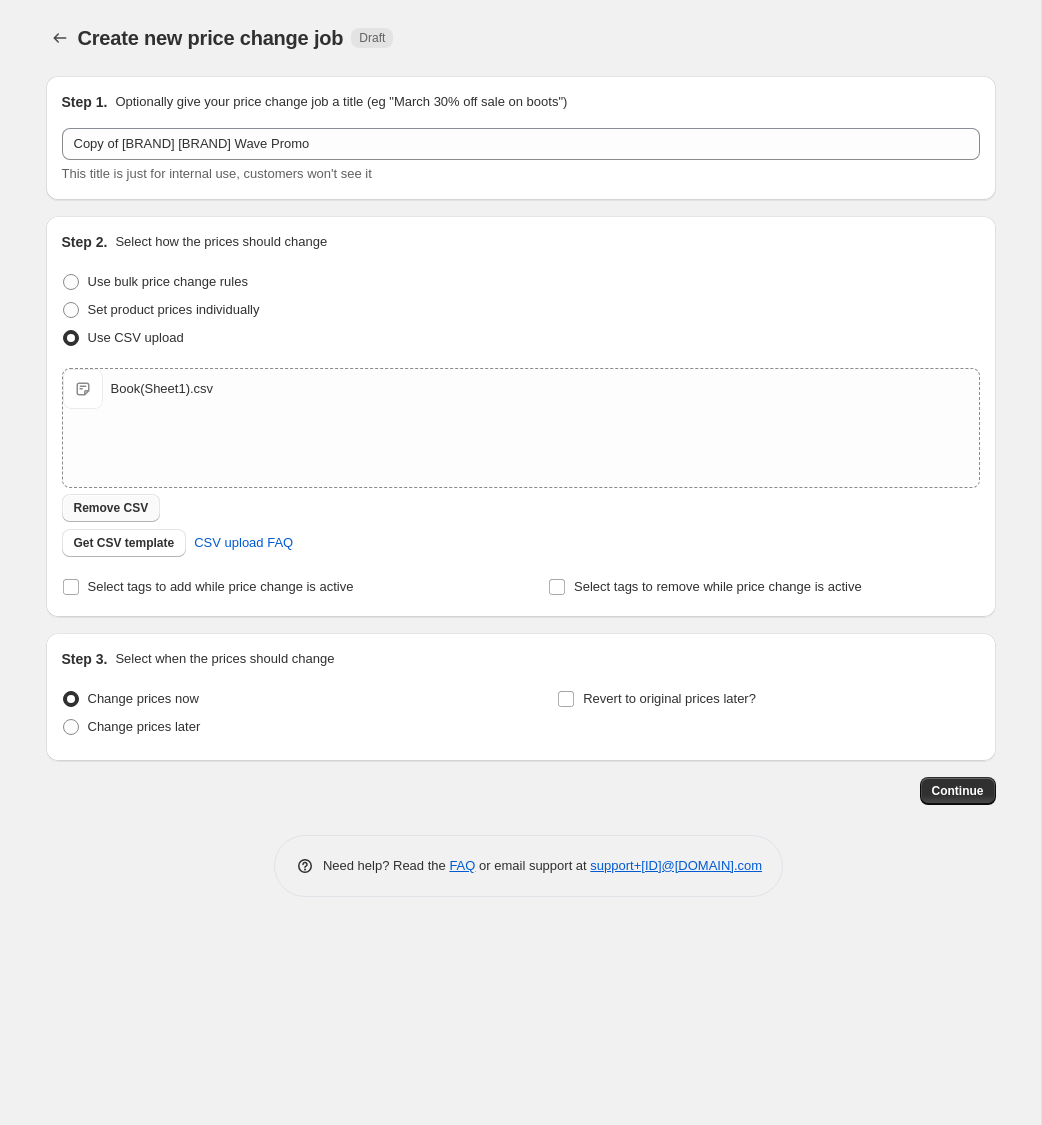 click on "Remove CSV" at bounding box center (111, 508) 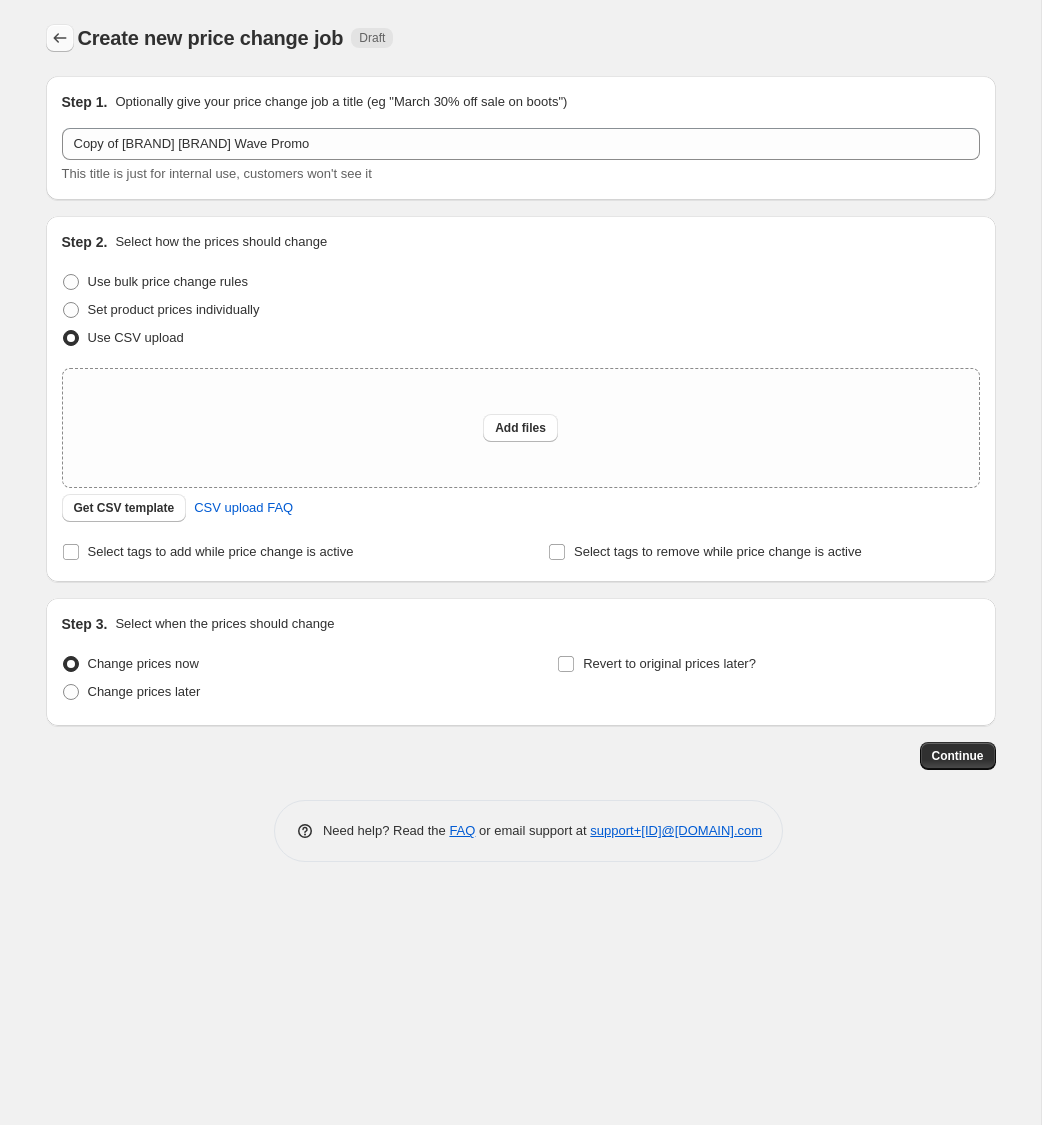 click 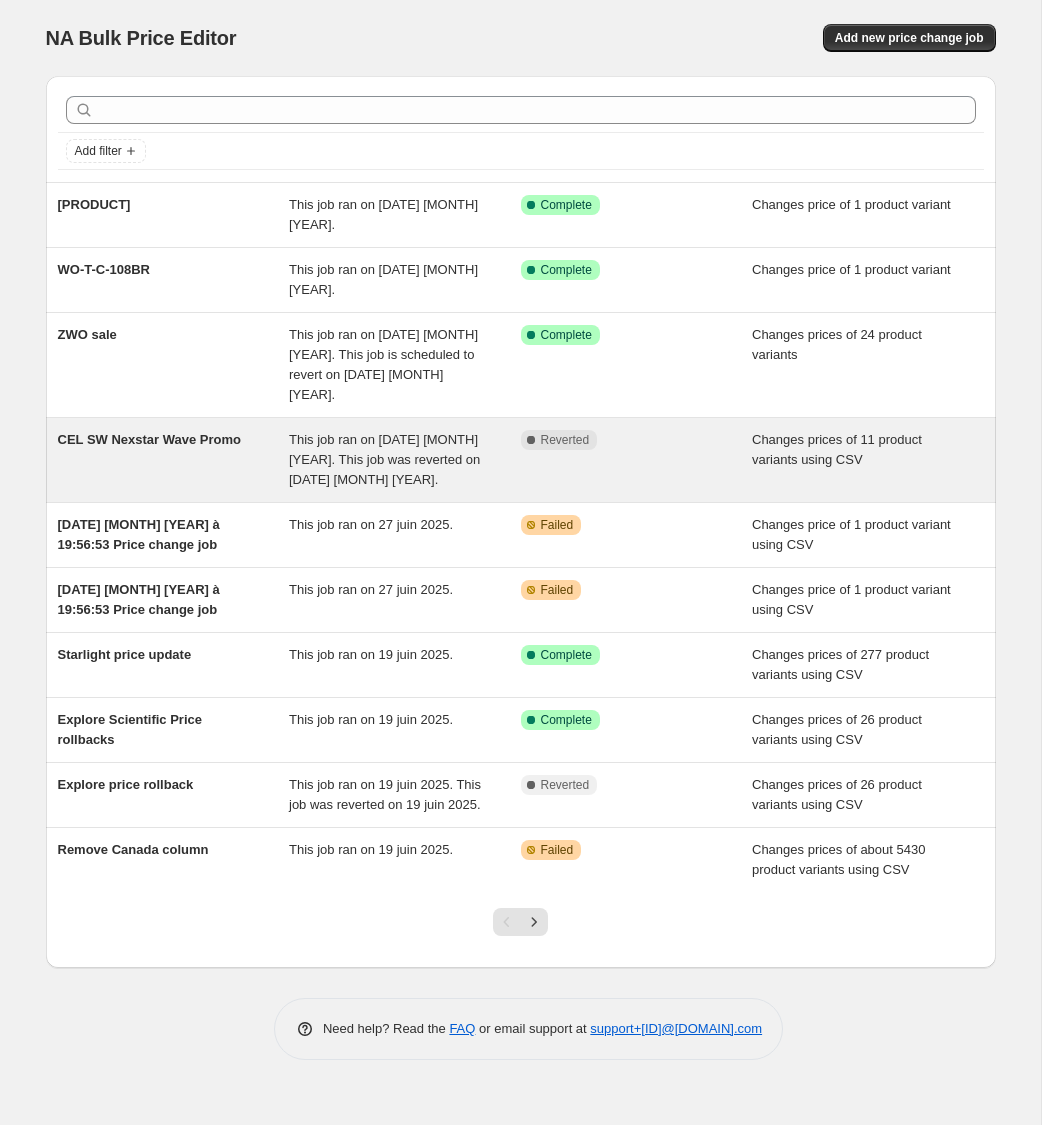 click on "This job ran on [DATE] [MONTH] [YEAR]. This job was reverted on [DATE] [MONTH] [YEAR]." at bounding box center [384, 459] 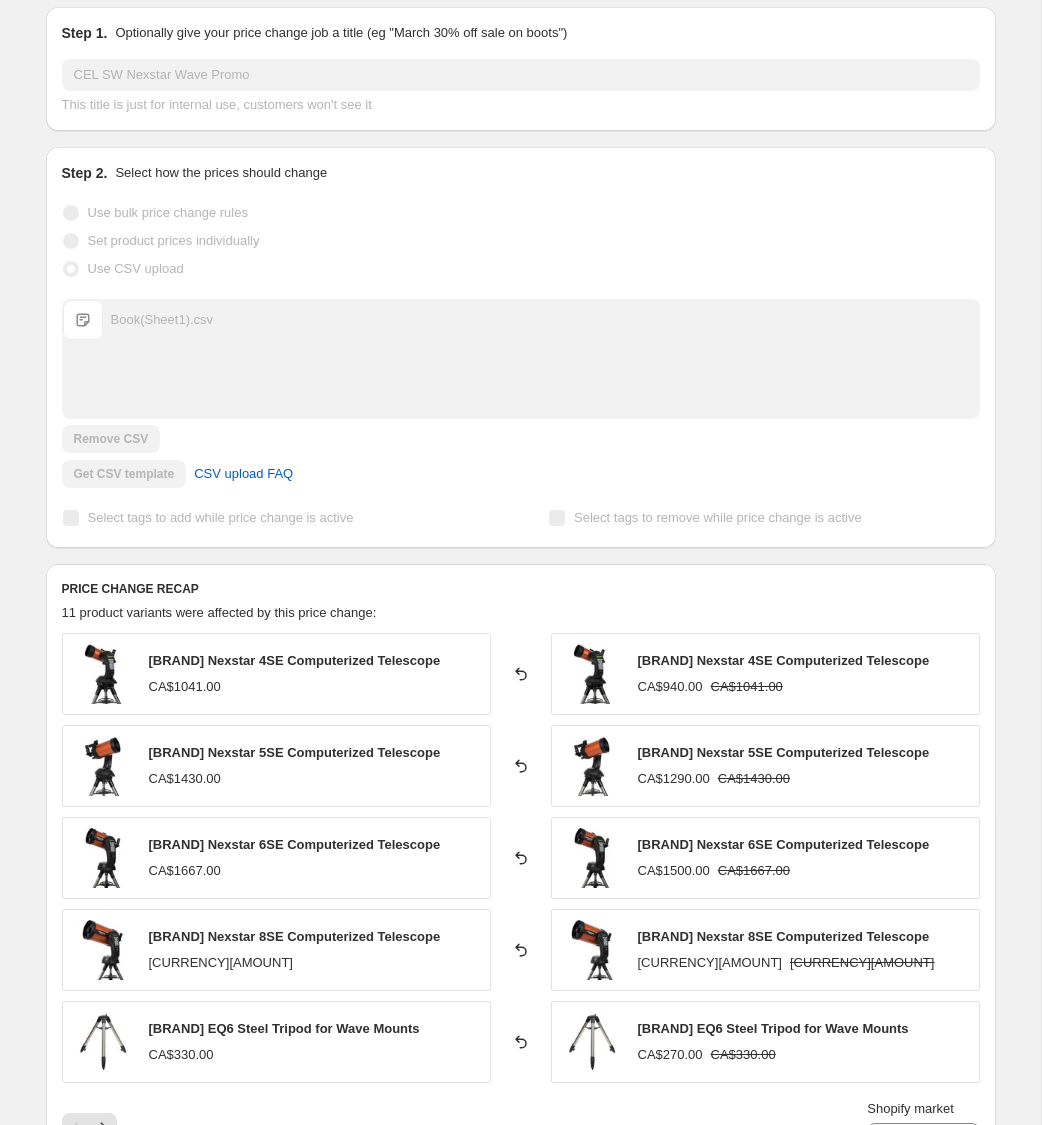 scroll, scrollTop: 440, scrollLeft: 0, axis: vertical 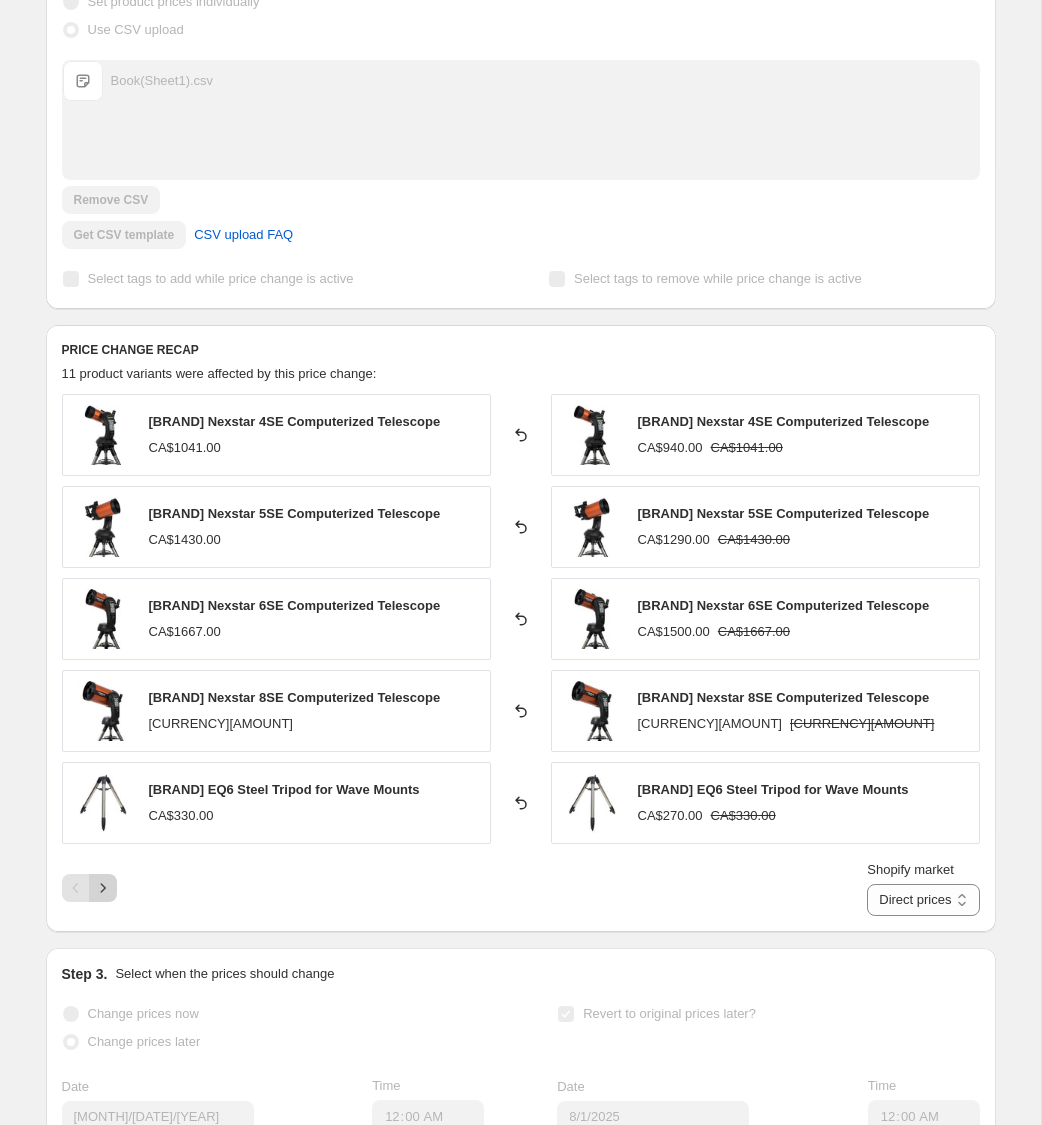 click 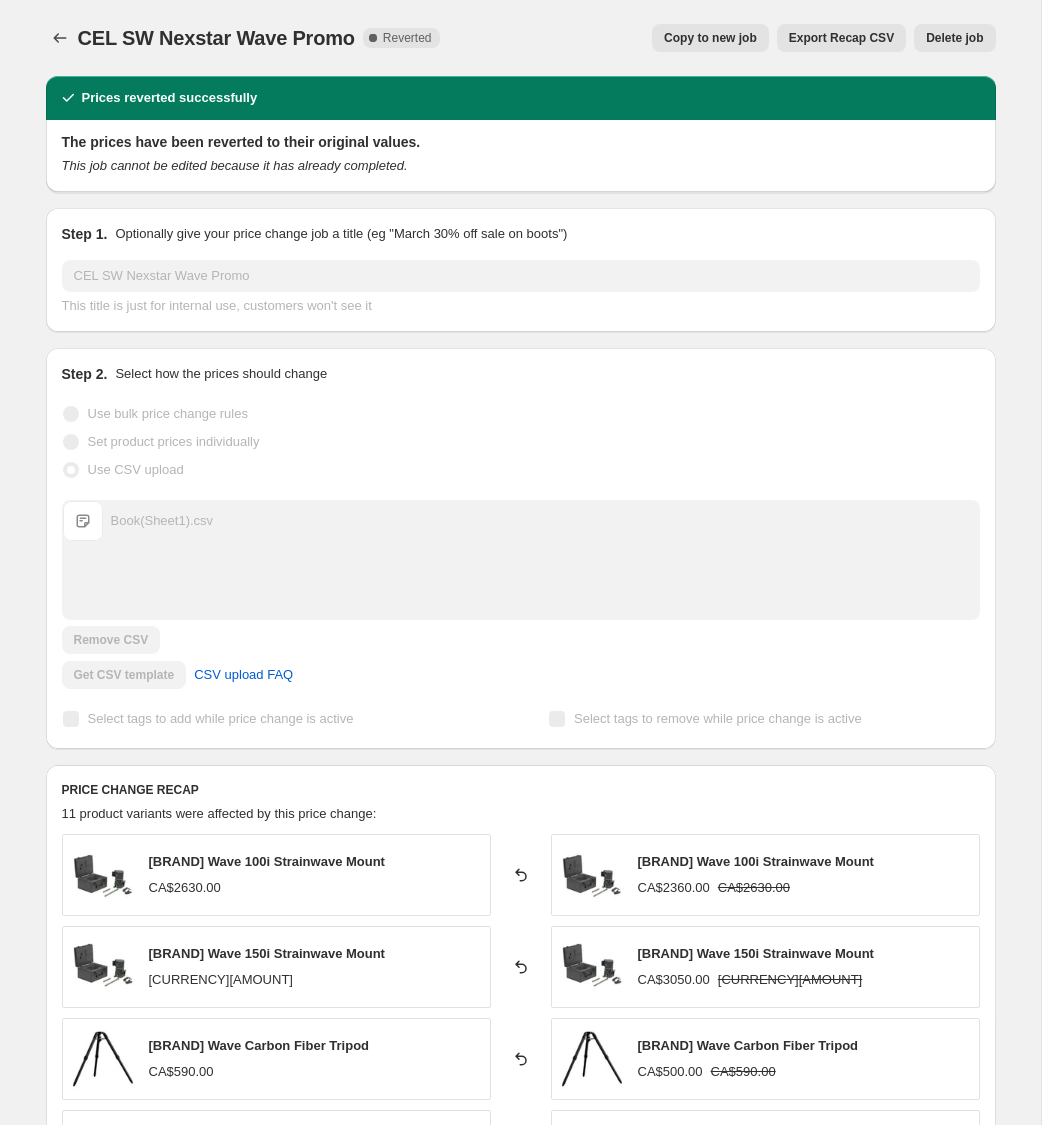 scroll, scrollTop: 0, scrollLeft: 0, axis: both 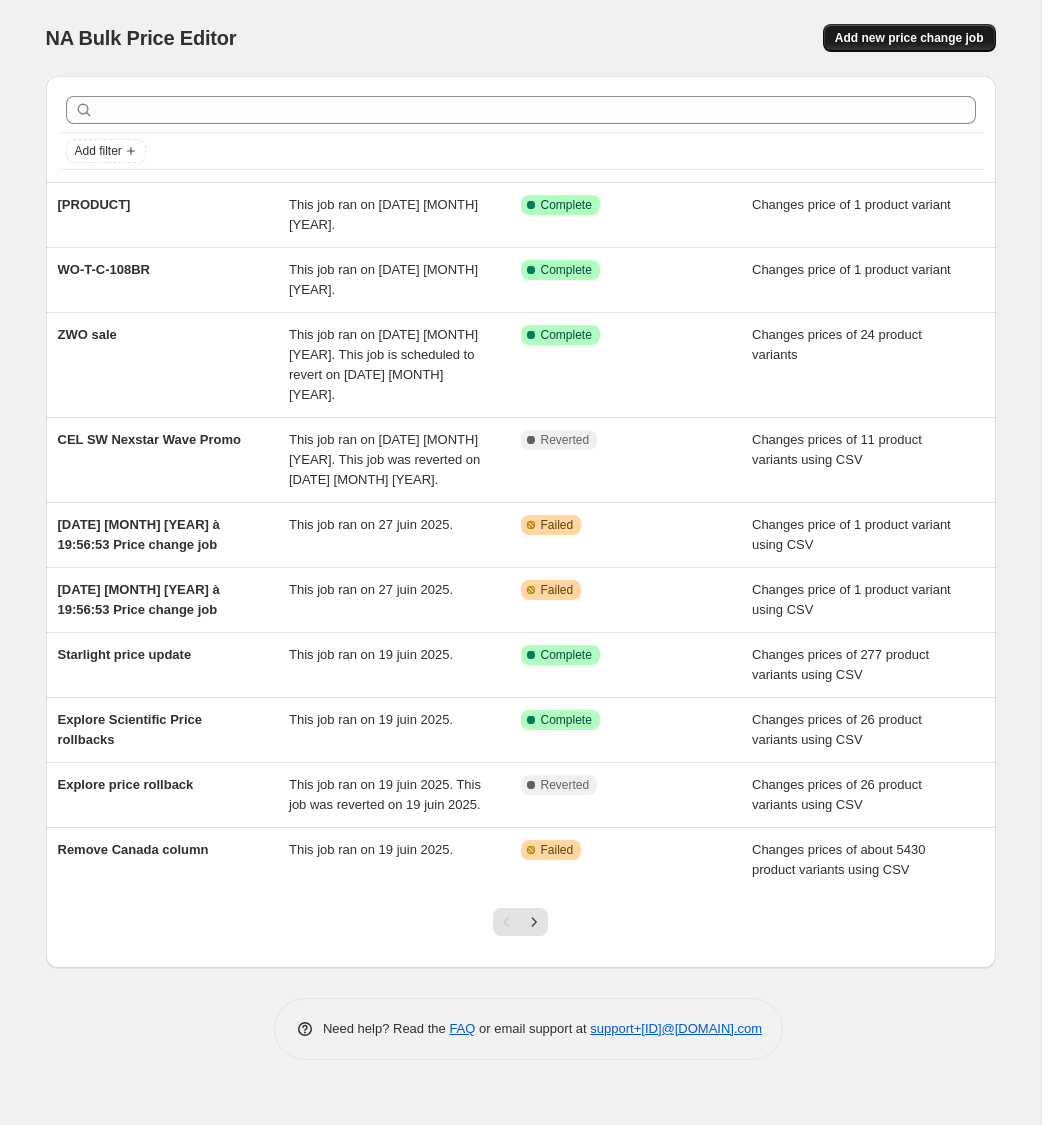 click on "Add new price change job" at bounding box center (909, 38) 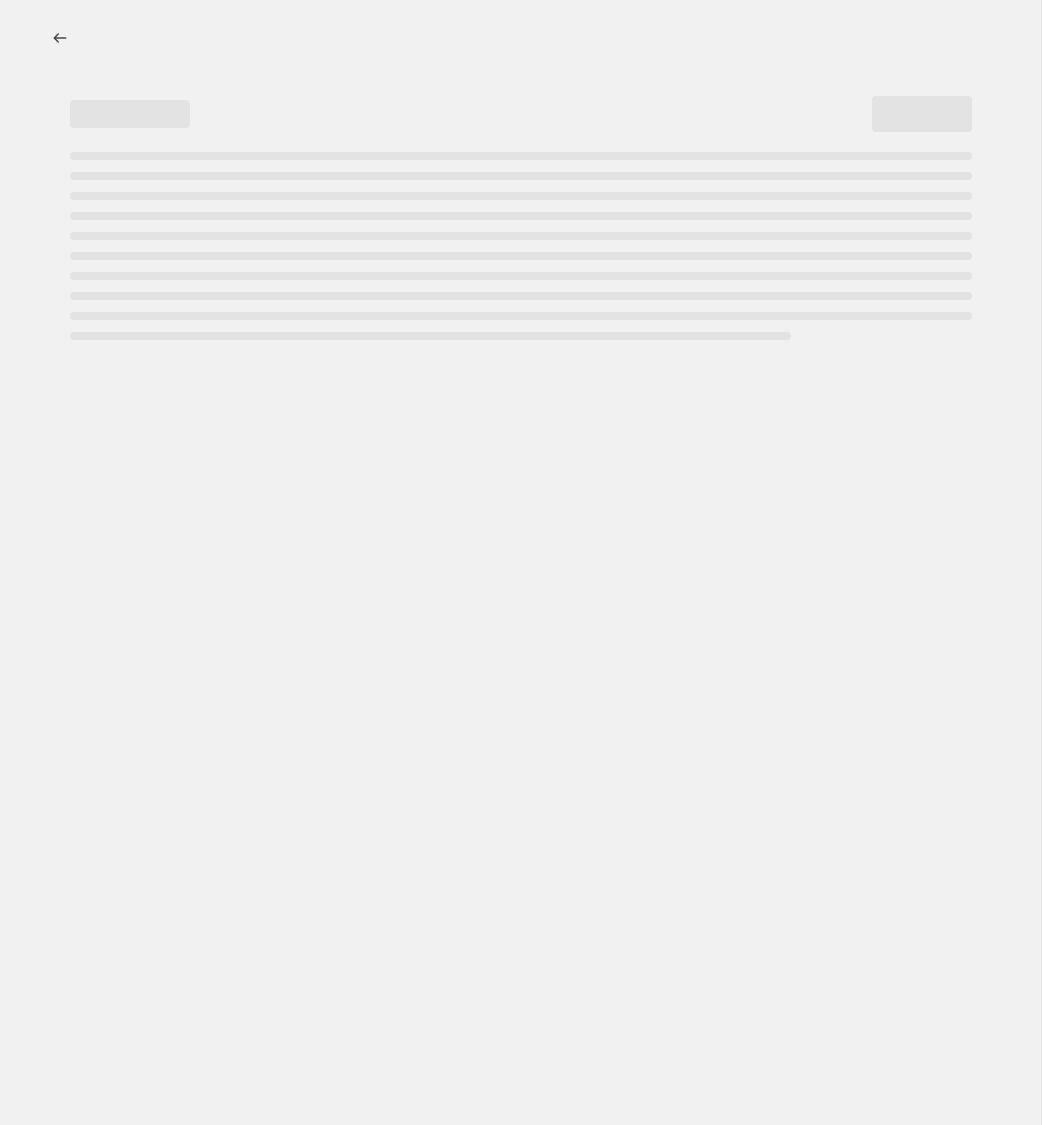 select on "percentage" 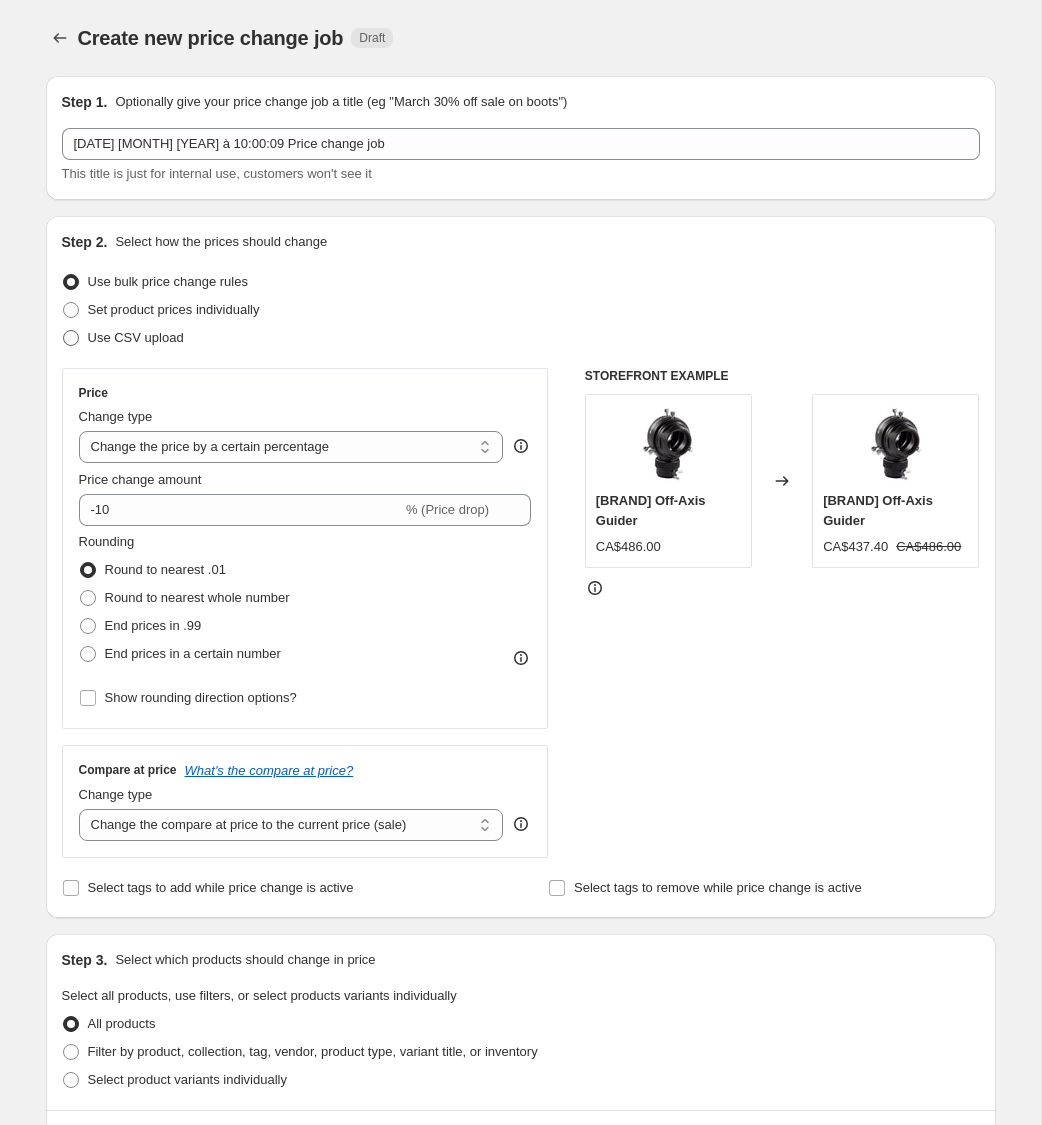 click on "Use CSV upload" at bounding box center [136, 337] 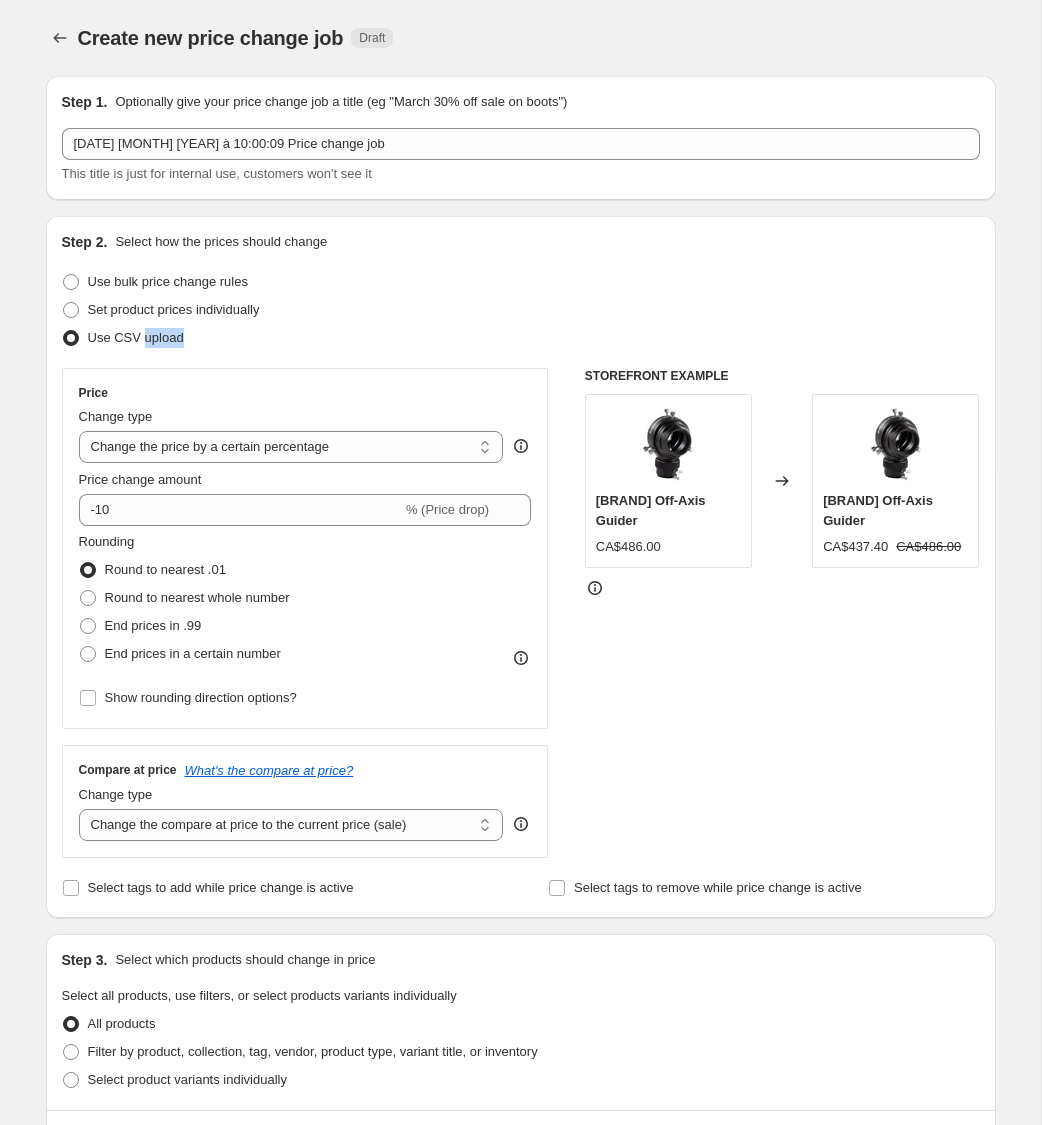 click on "Use CSV upload" at bounding box center [136, 337] 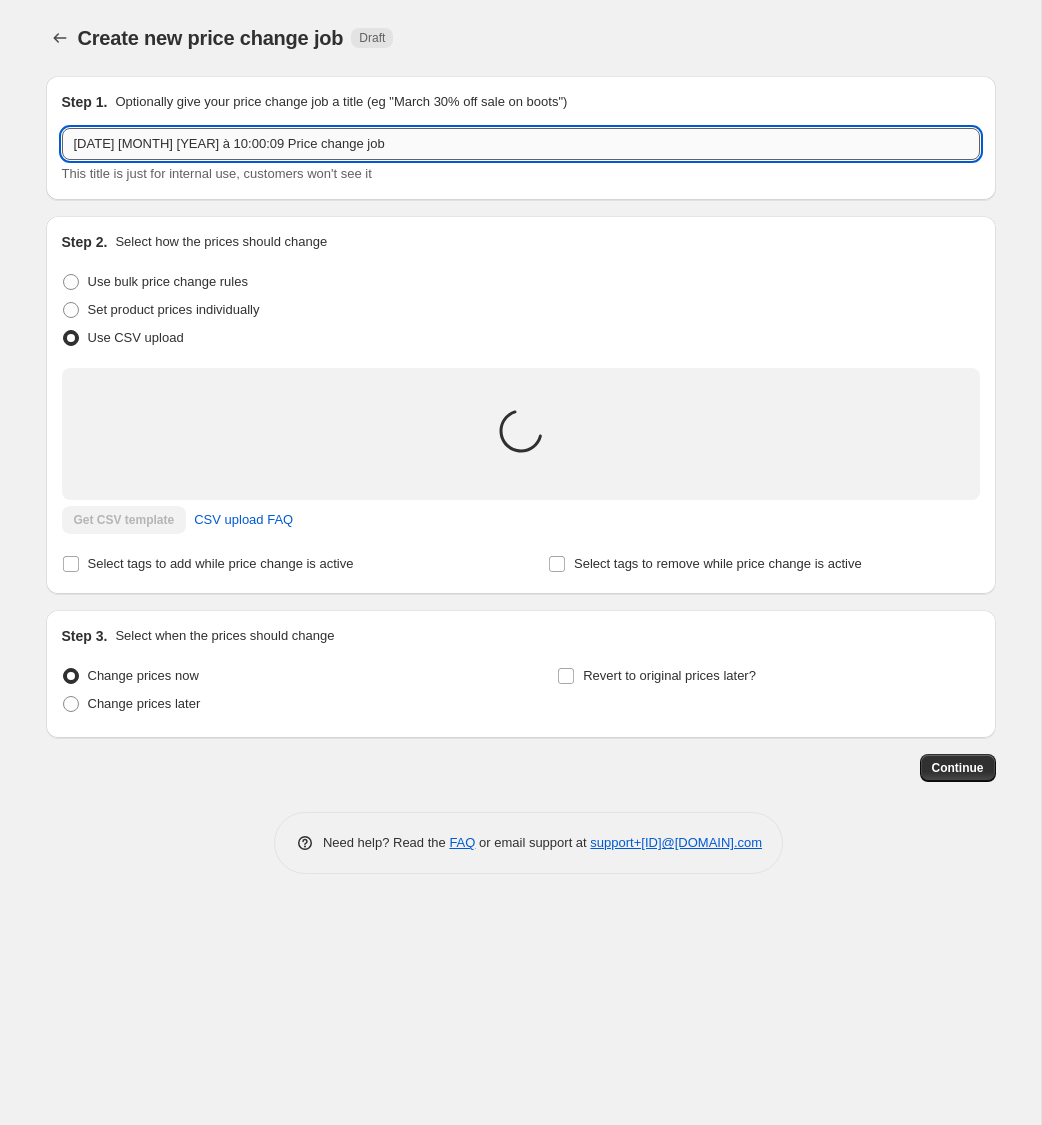click on "[DATE] [MONTH] [YEAR] à 10:00:09 Price change job" at bounding box center (521, 144) 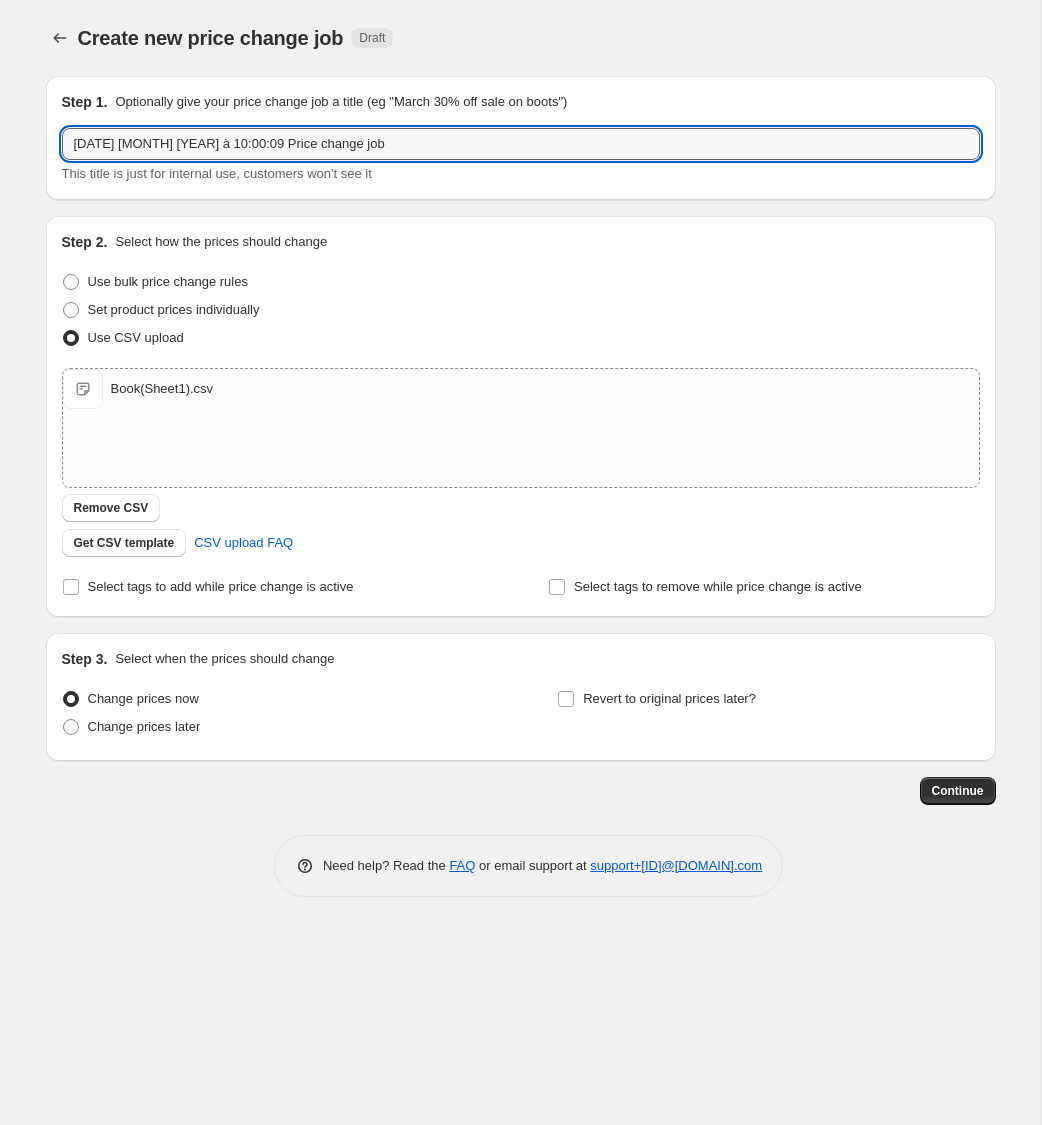 click on "[DATE] [MONTH] [YEAR] à 10:00:09 Price change job" at bounding box center [521, 144] 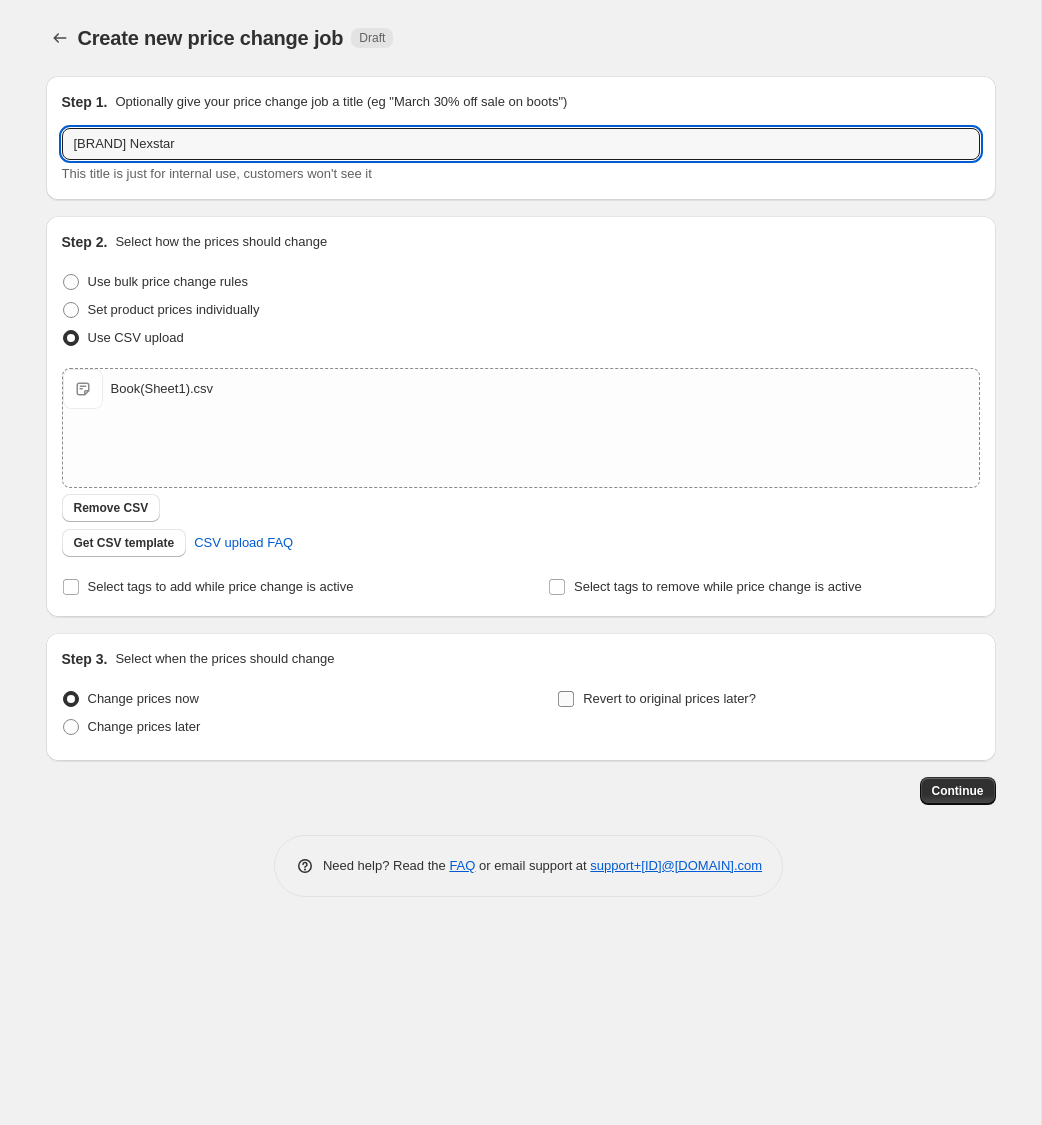 type on "[BRAND] Nexstar" 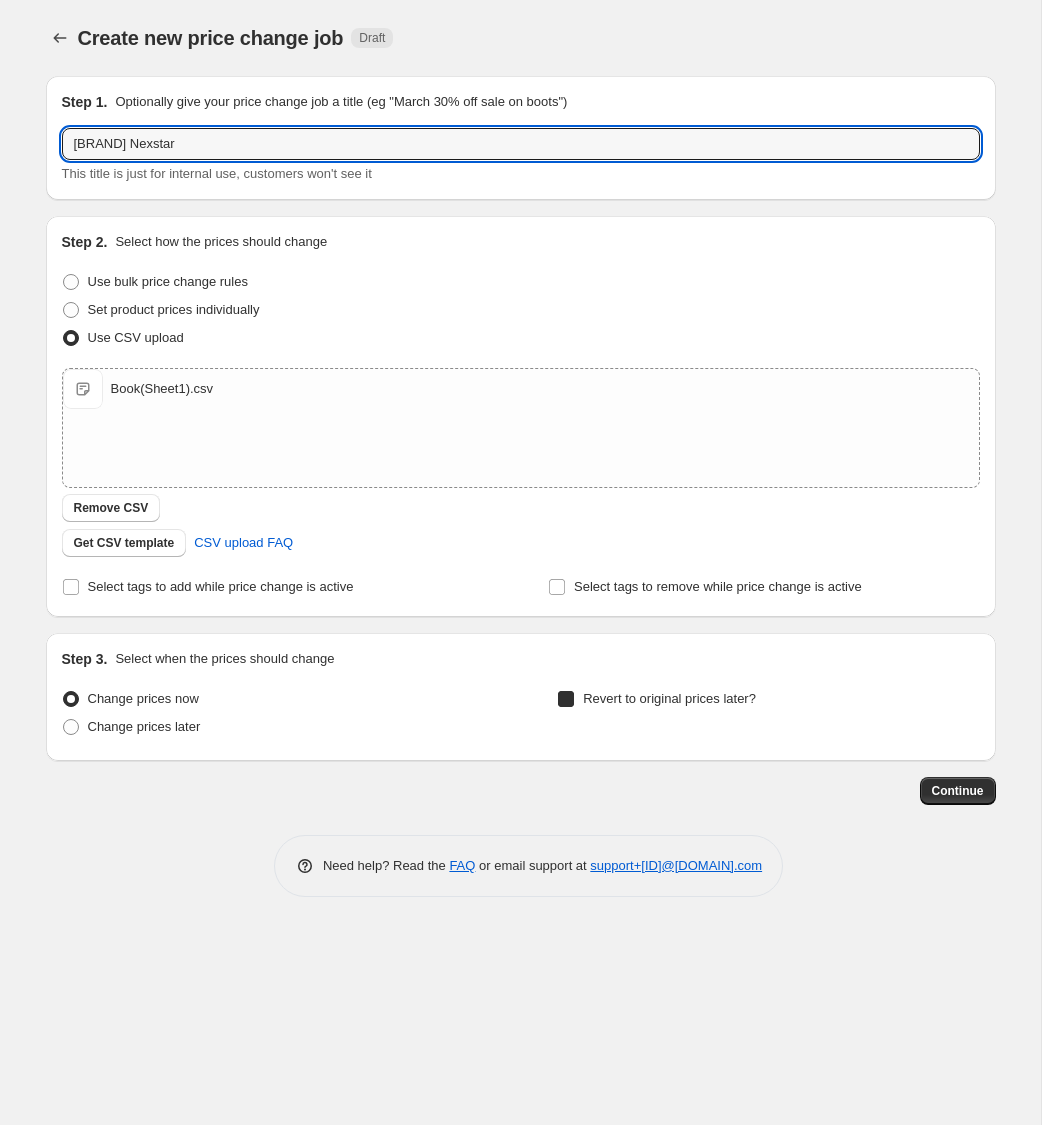checkbox on "true" 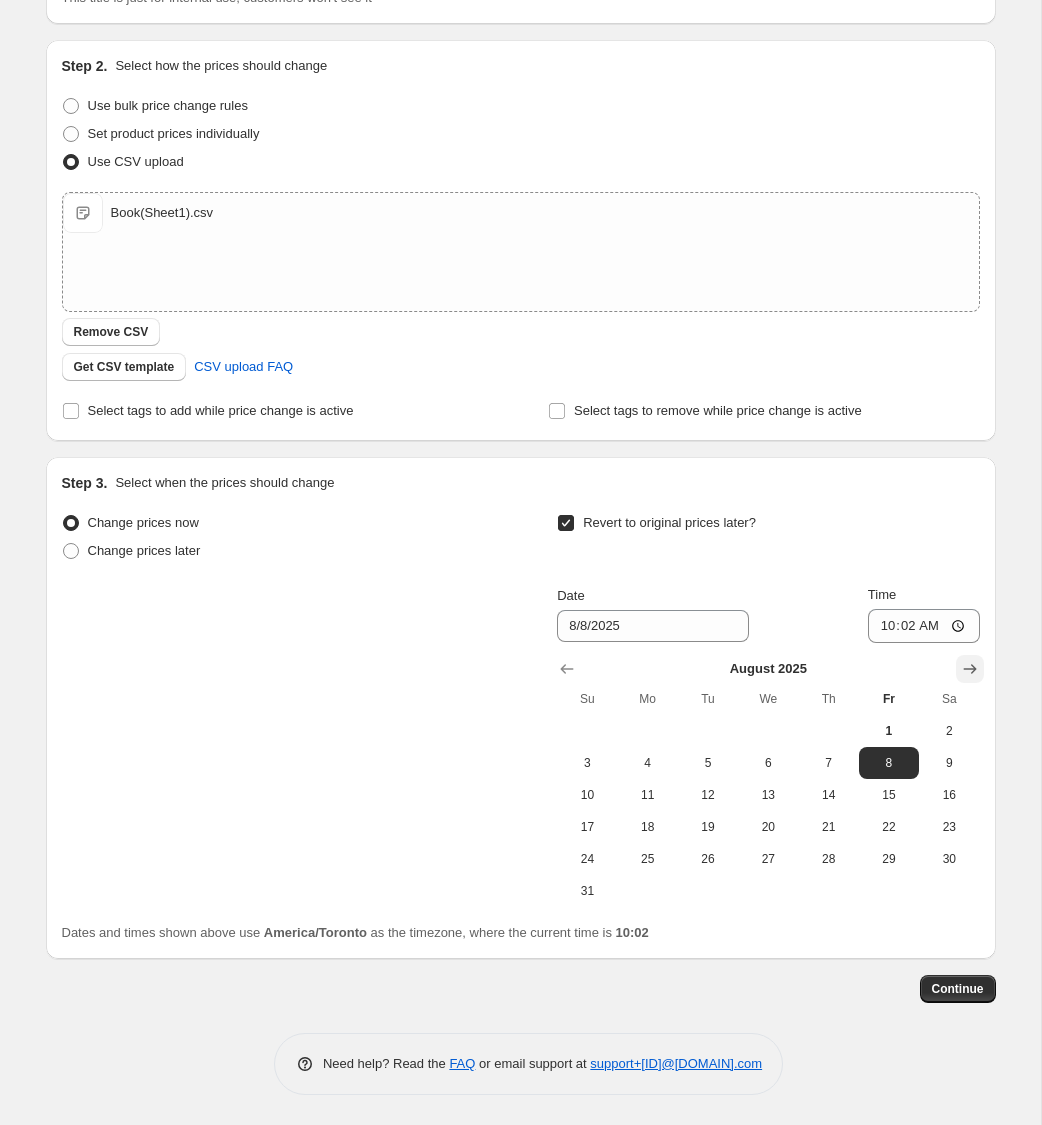 click 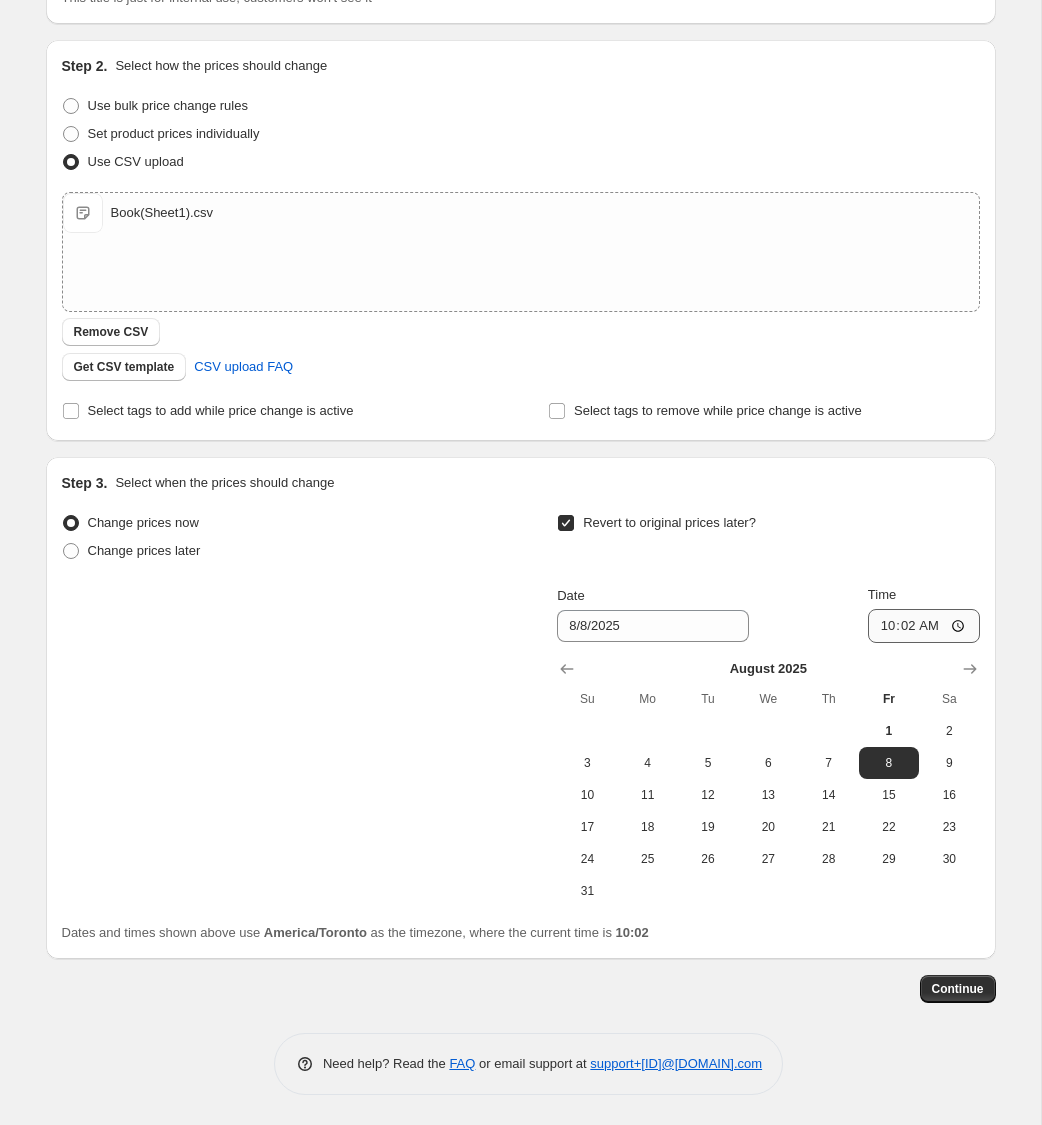 scroll, scrollTop: 146, scrollLeft: 0, axis: vertical 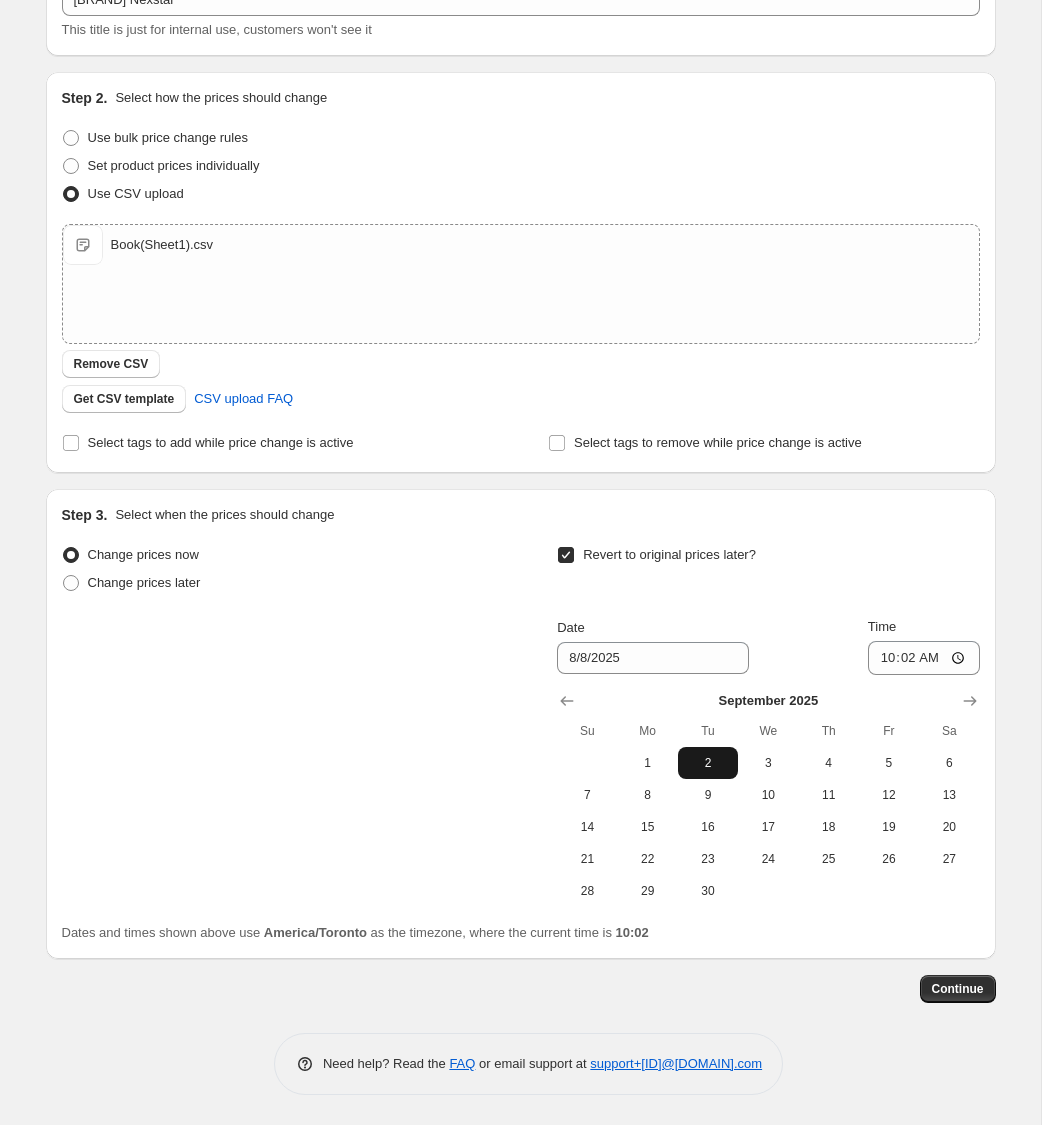 drag, startPoint x: 654, startPoint y: 766, endPoint x: 704, endPoint y: 746, distance: 53.851646 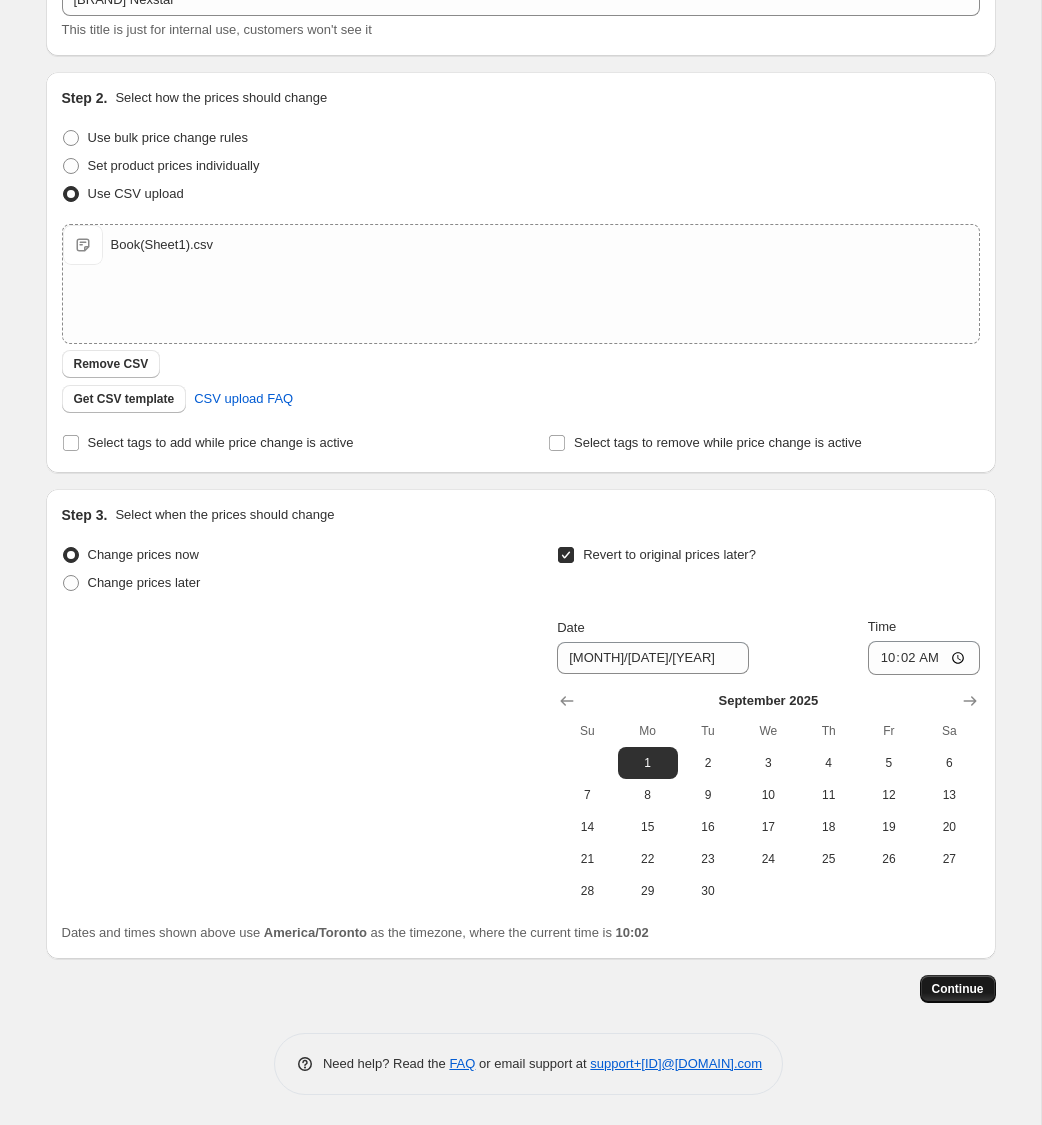 click on "Continue" at bounding box center [958, 989] 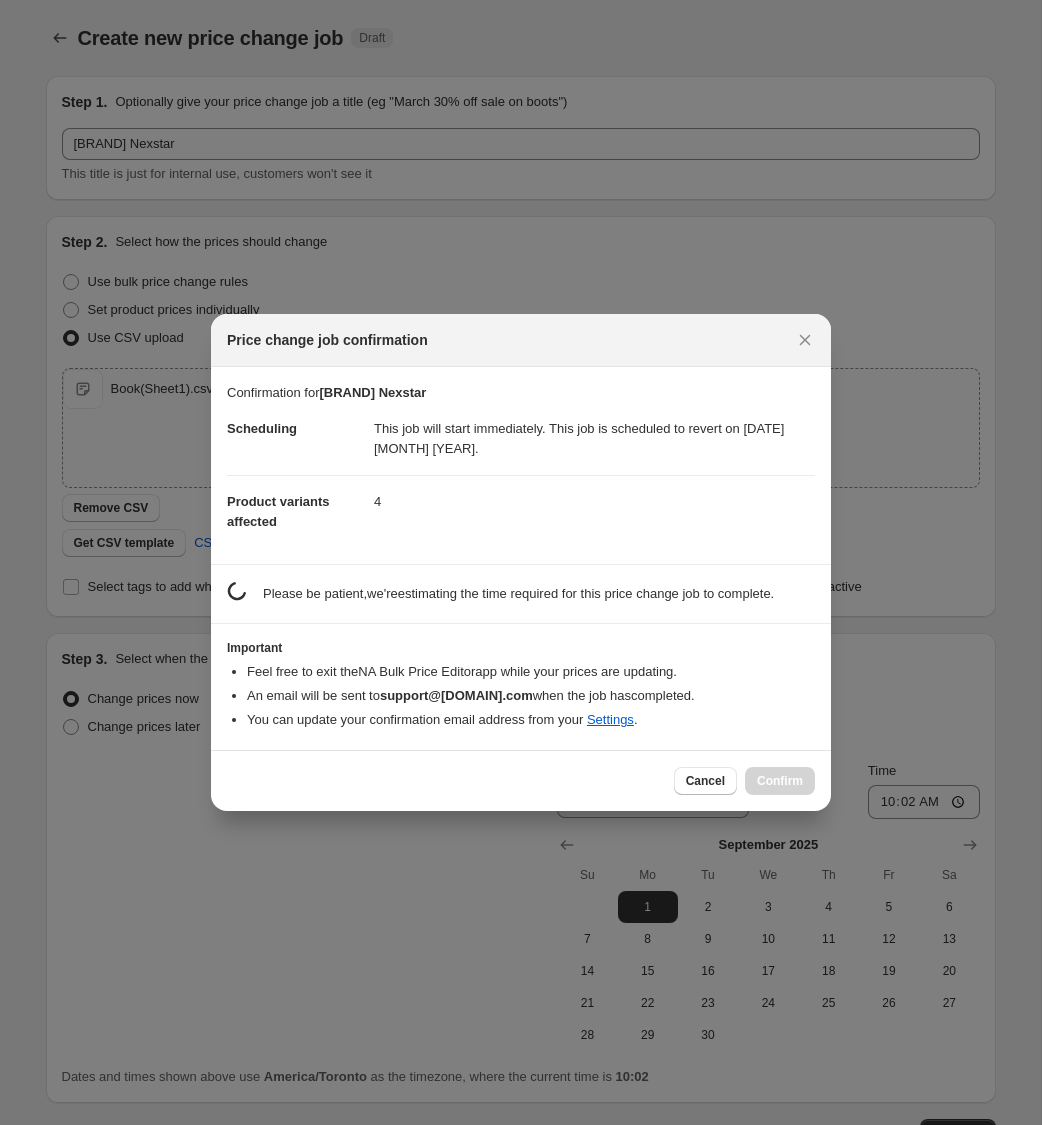 scroll, scrollTop: 0, scrollLeft: 0, axis: both 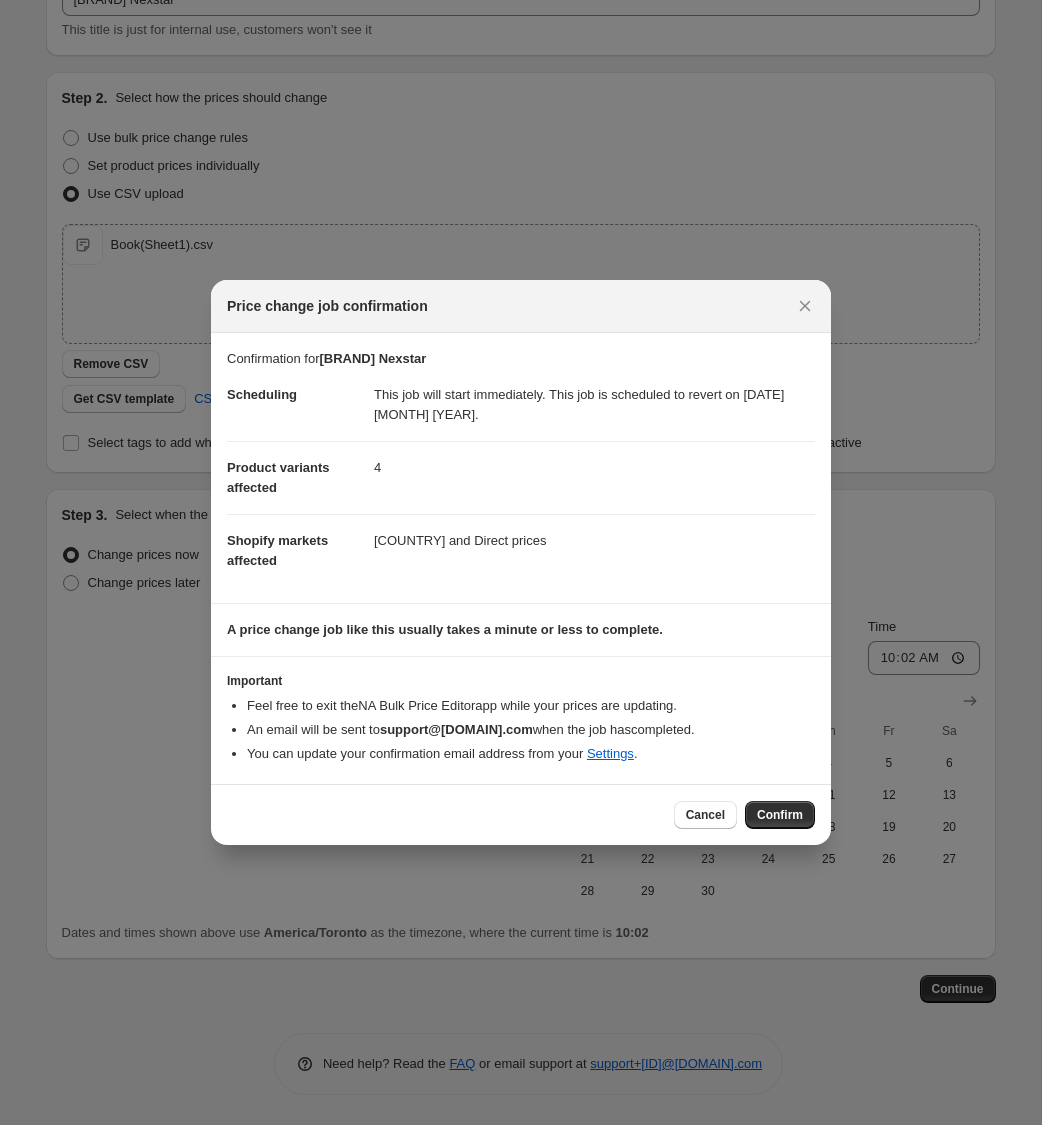 click on "Cancel Confirm" at bounding box center [521, 814] 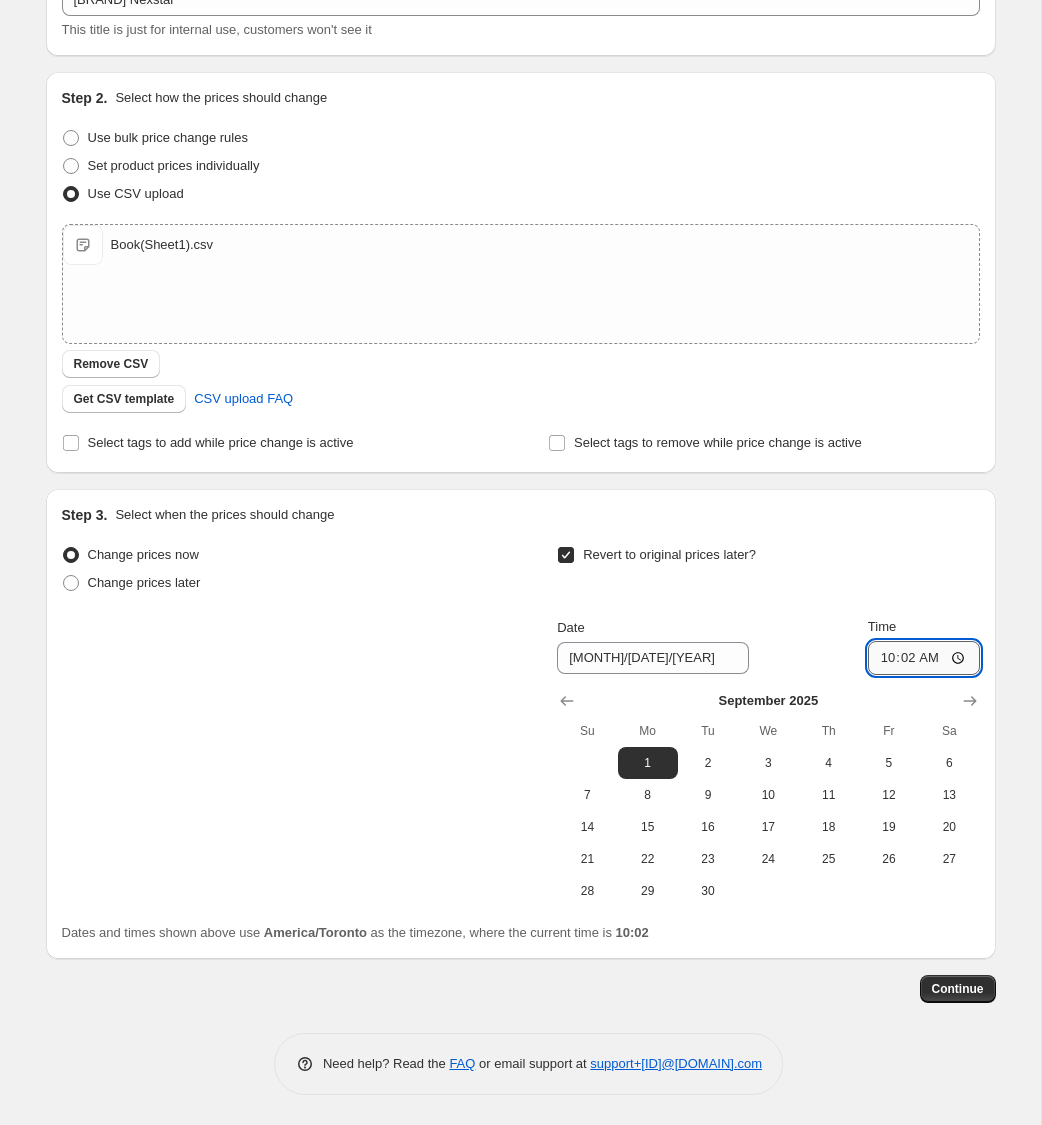 click on "10:02" at bounding box center (924, 658) 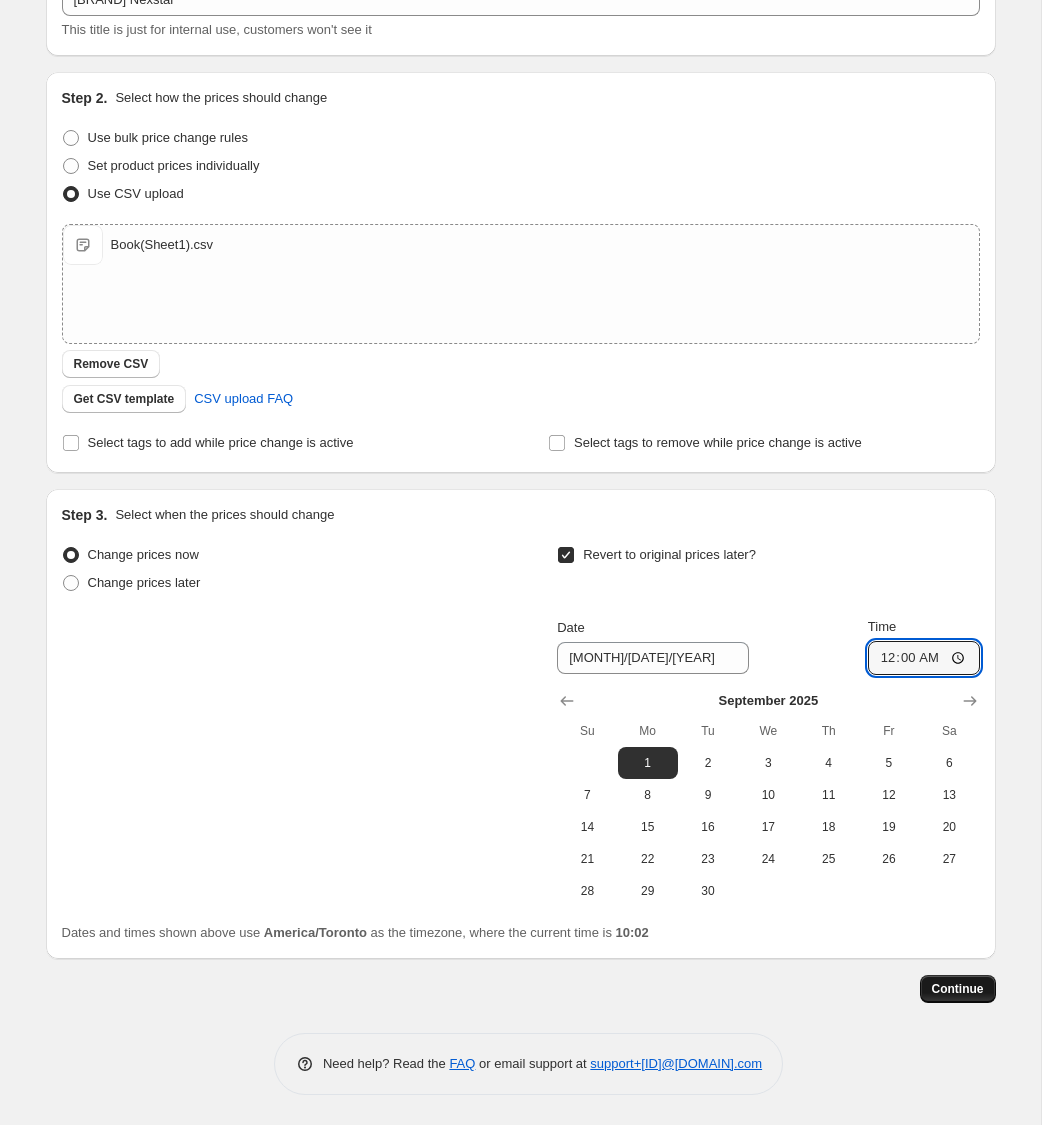 type on "00:00" 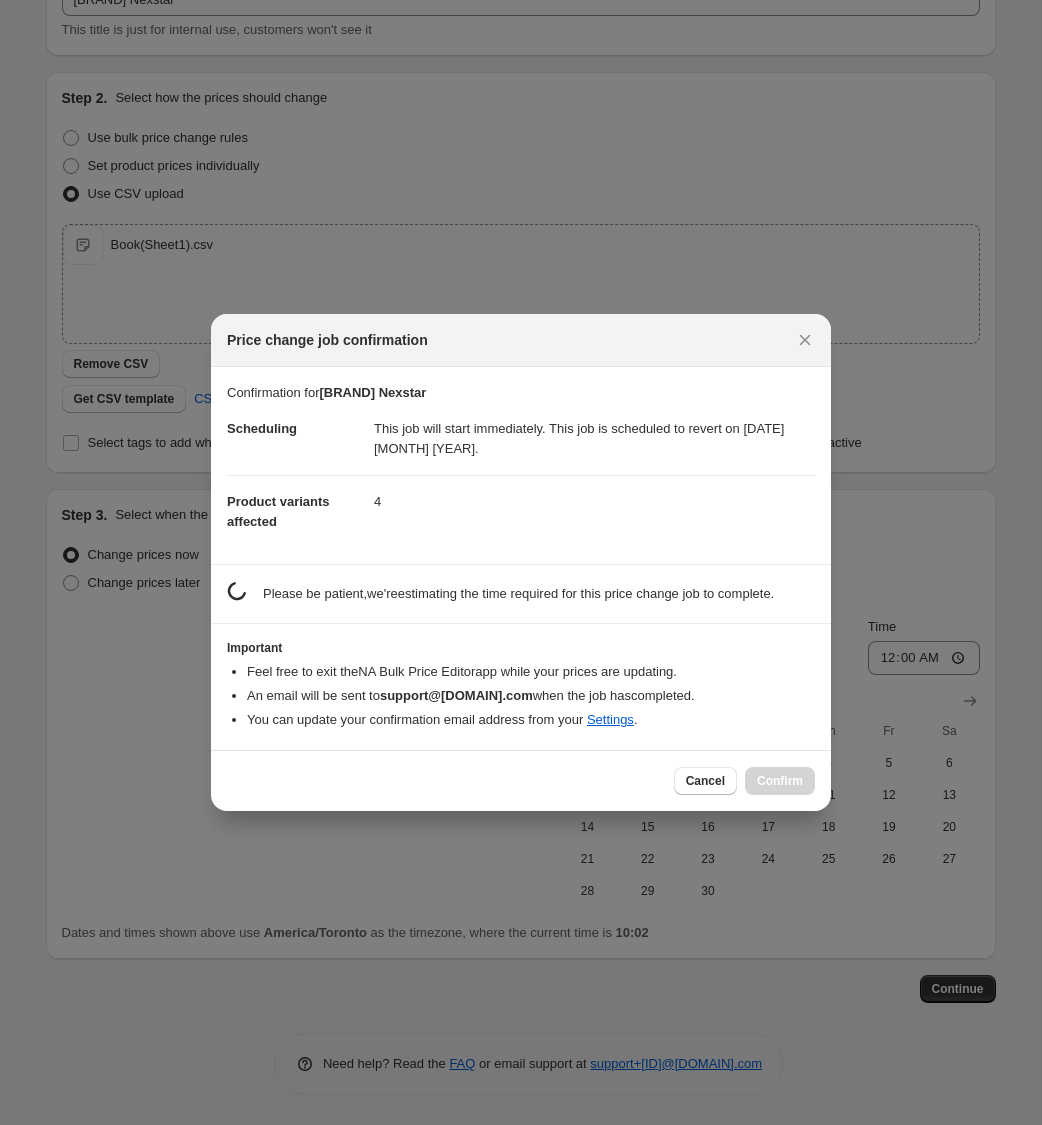 scroll, scrollTop: 0, scrollLeft: 0, axis: both 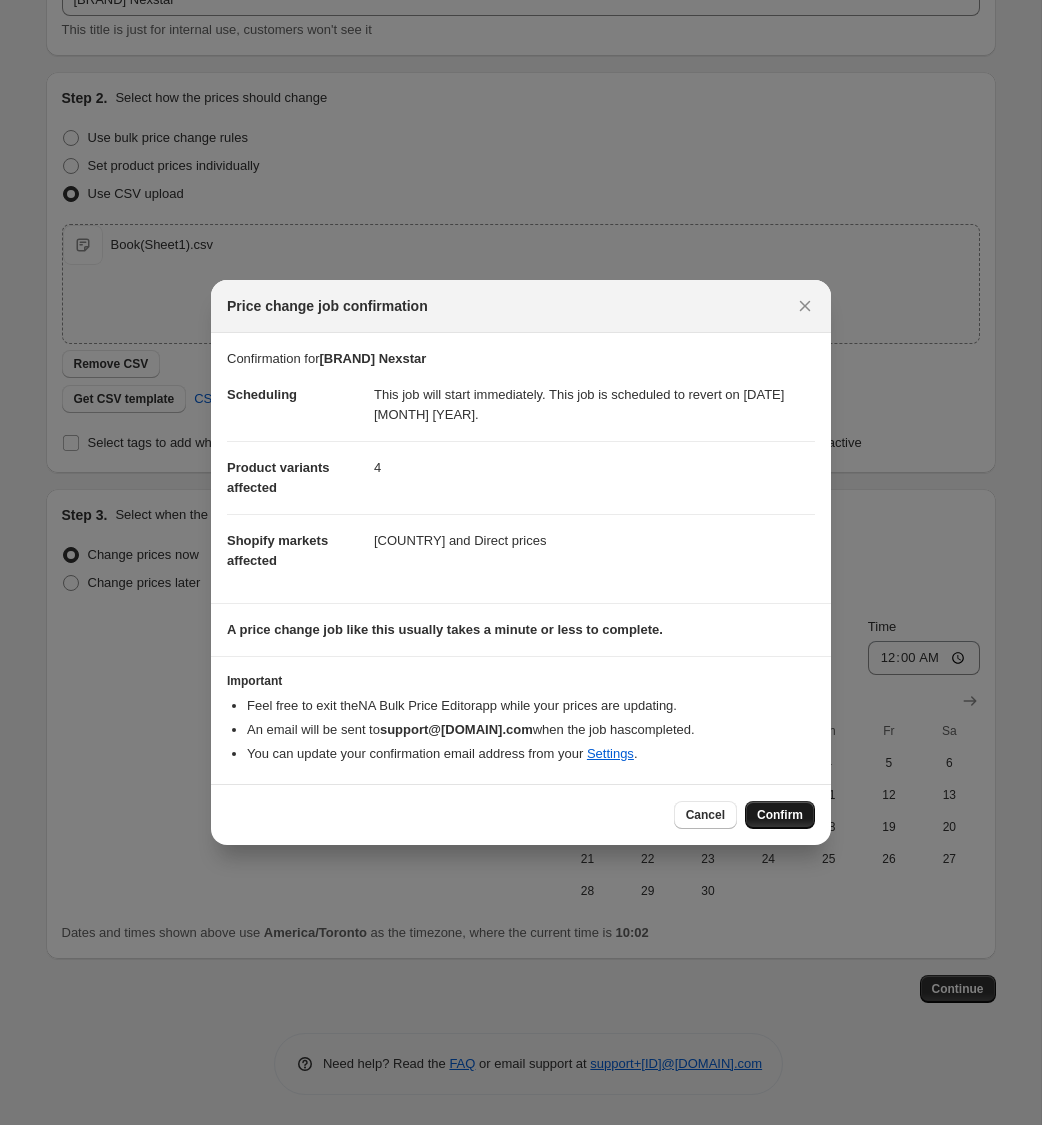 click on "Confirm" at bounding box center (780, 815) 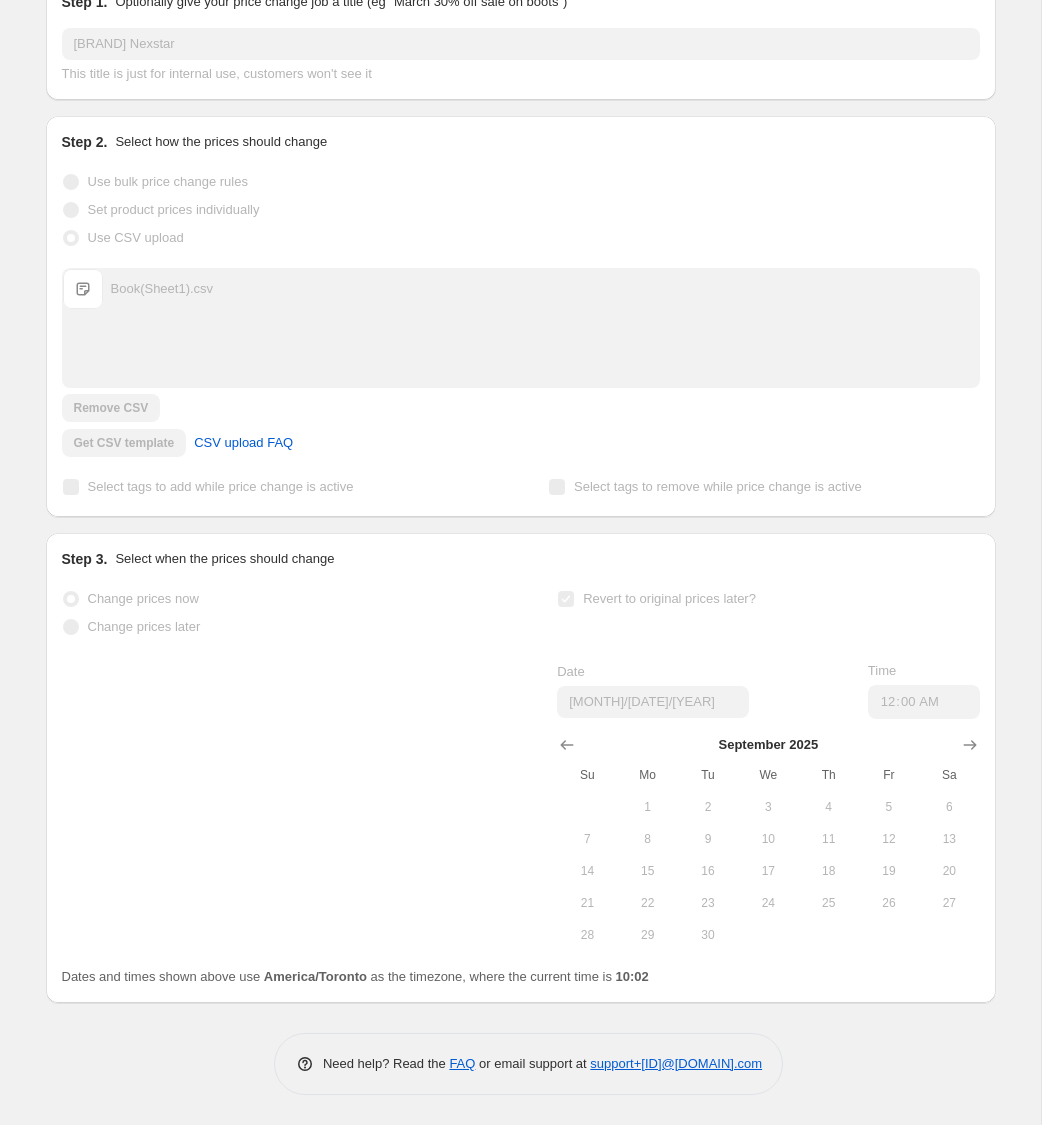 scroll, scrollTop: 0, scrollLeft: 0, axis: both 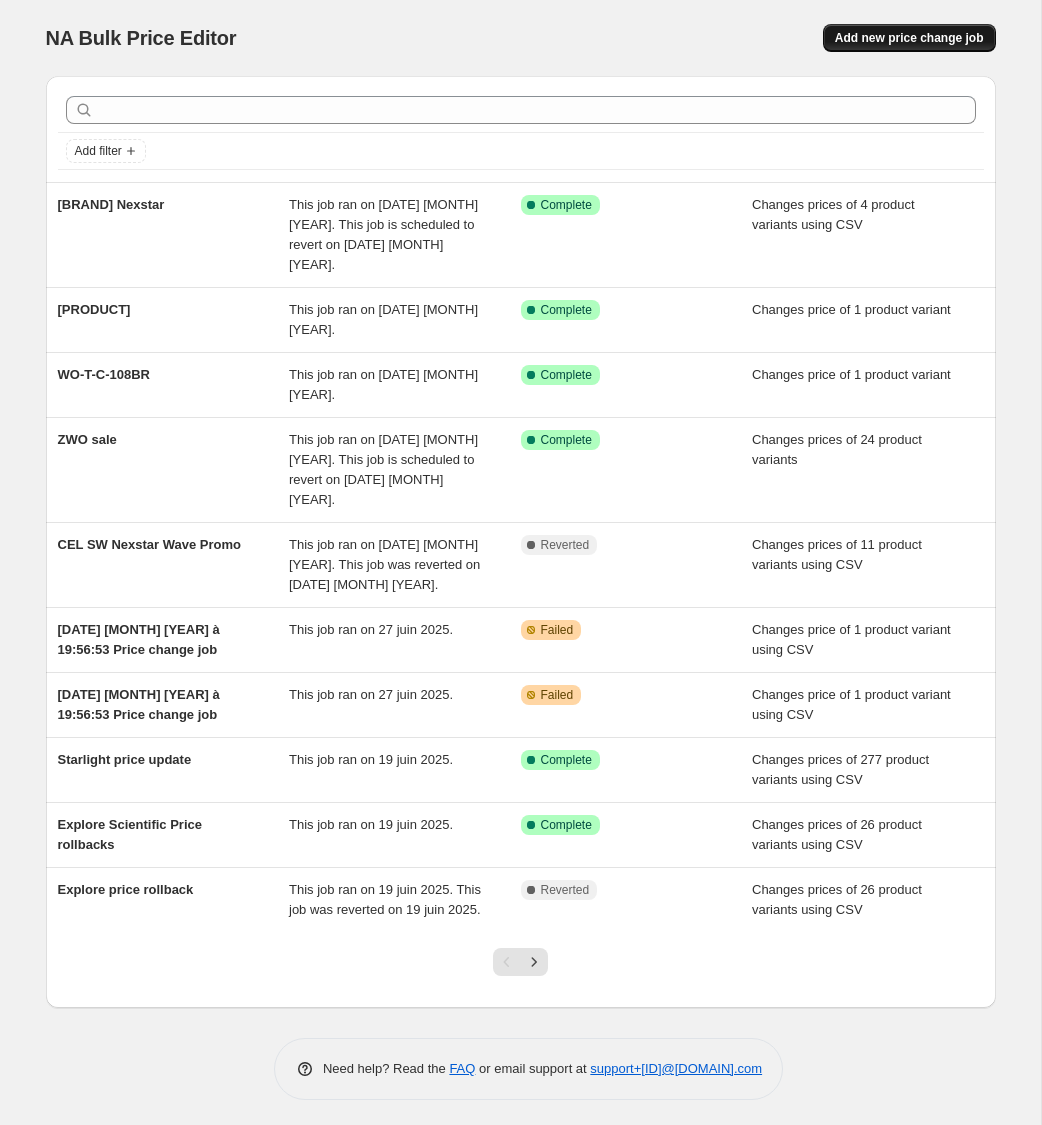 click on "Add new price change job" at bounding box center [909, 38] 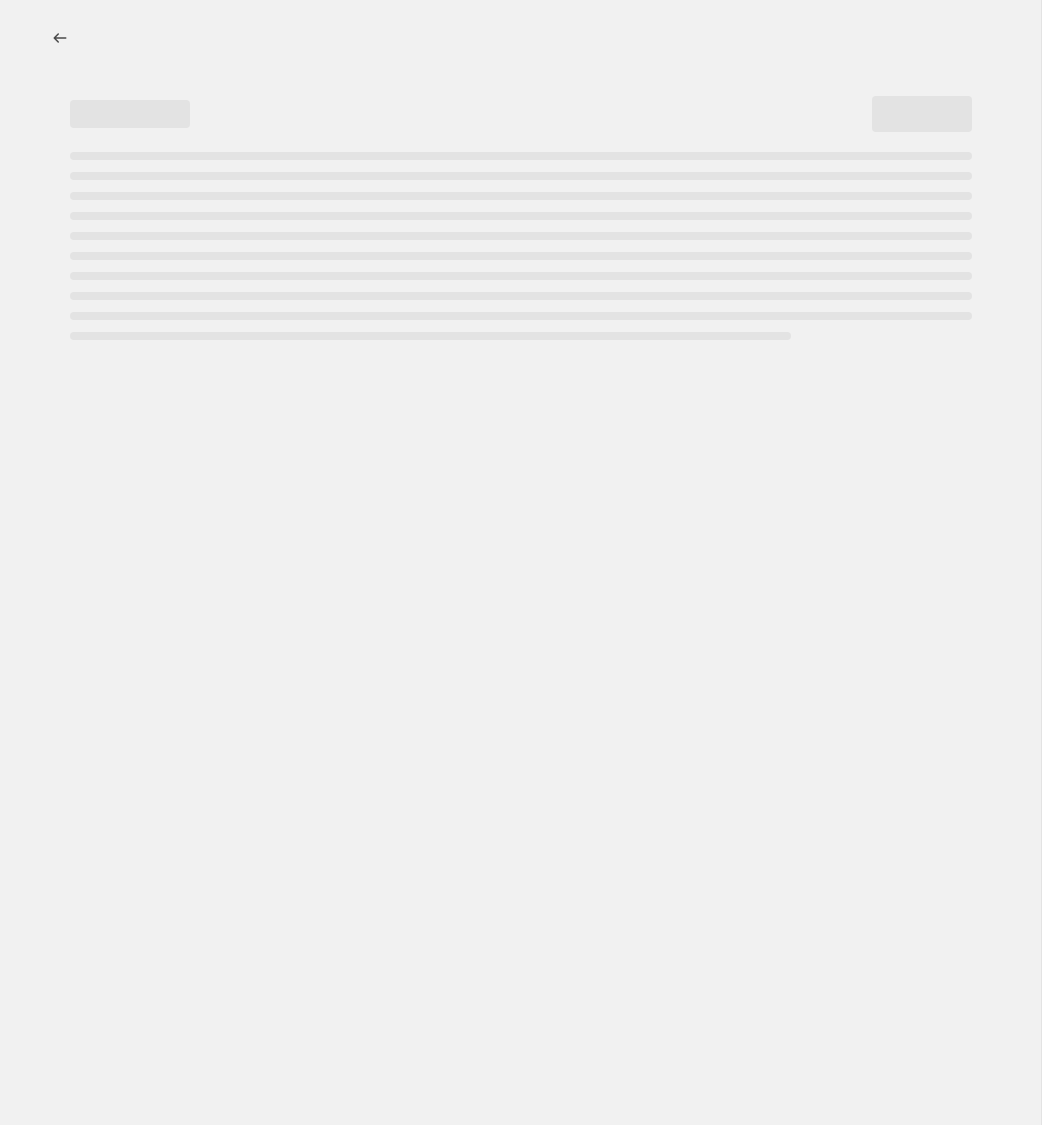 select on "percentage" 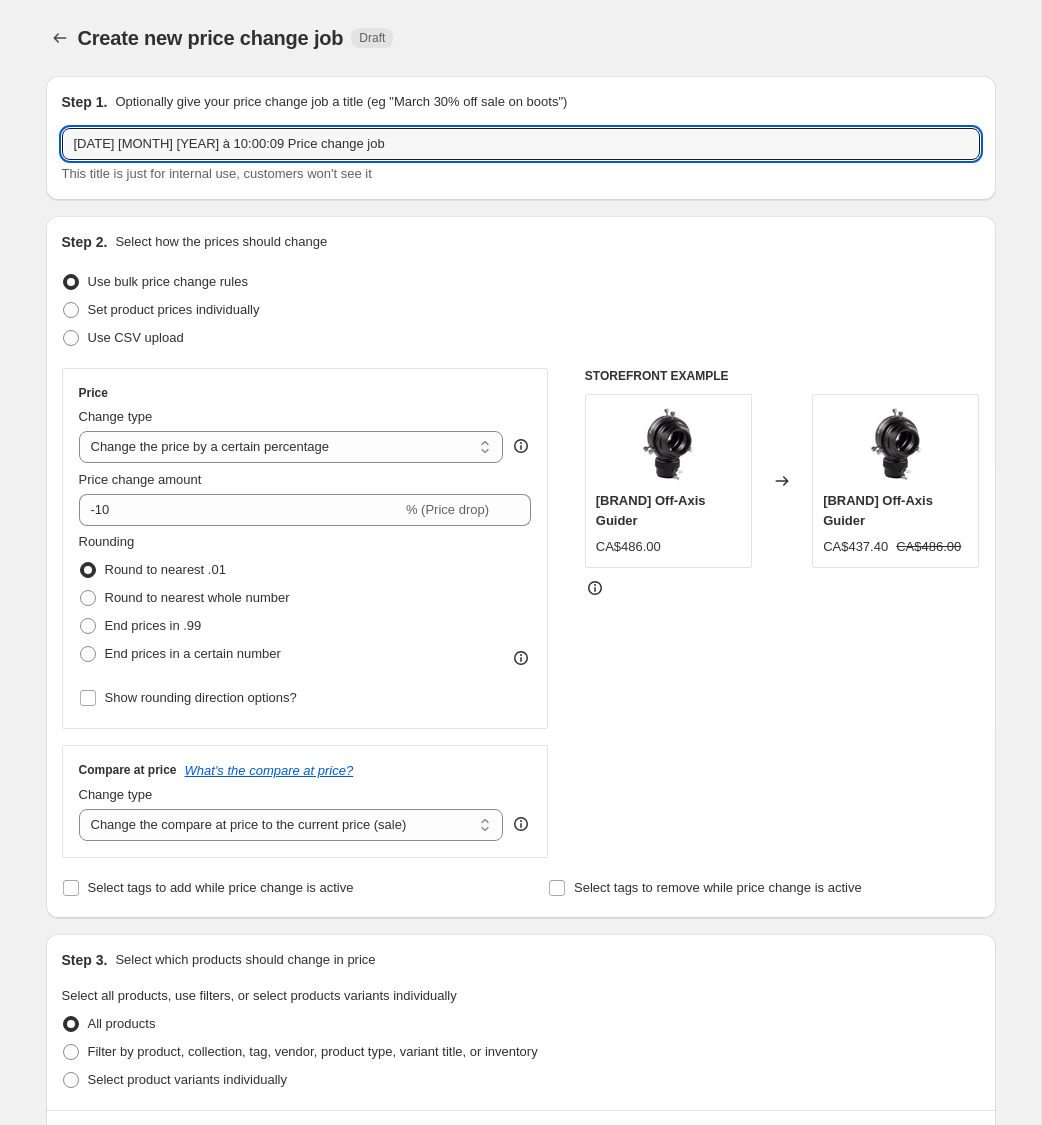 drag, startPoint x: 343, startPoint y: 141, endPoint x: -165, endPoint y: 103, distance: 509.41928 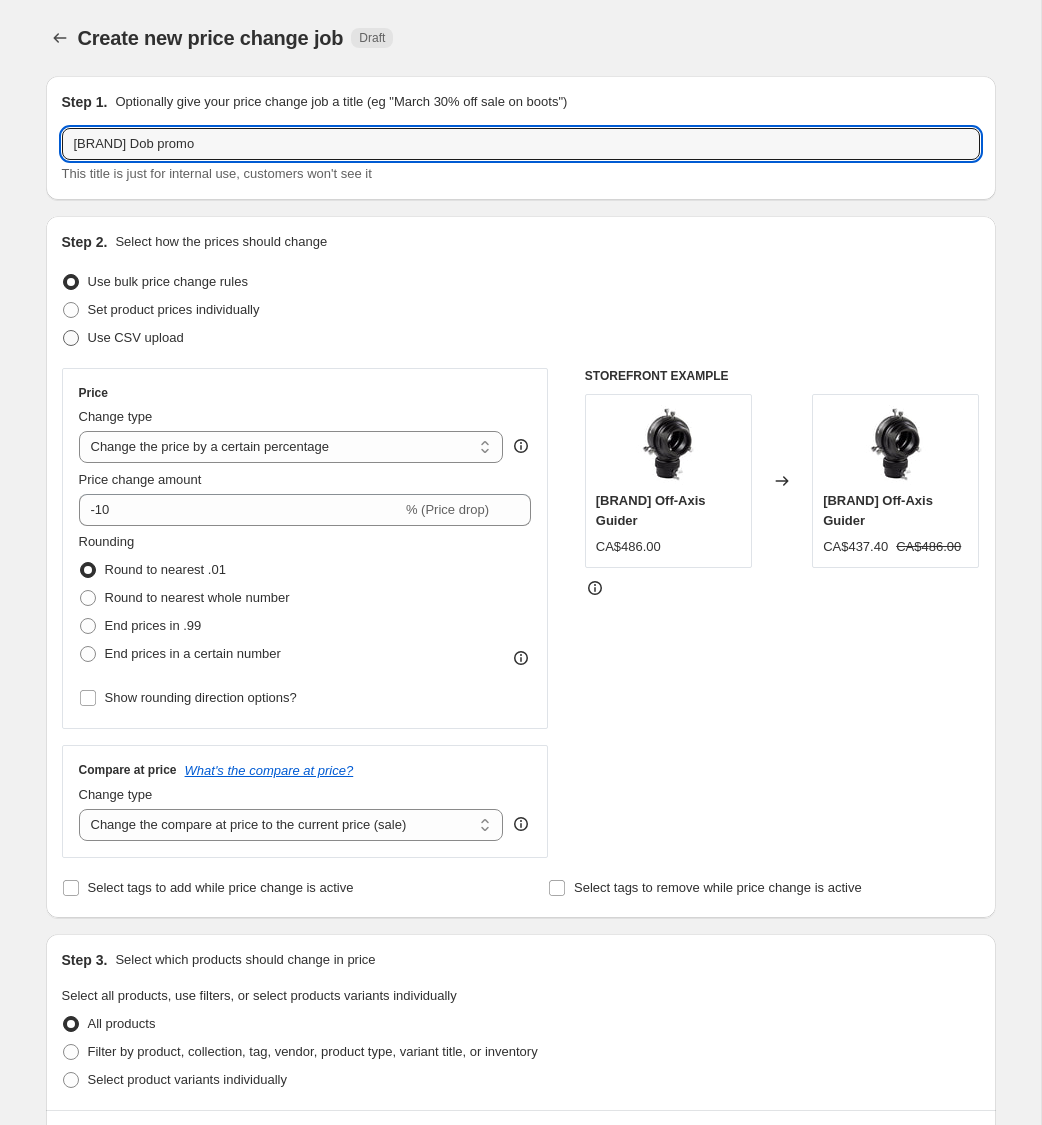 type on "[BRAND] Dob promo" 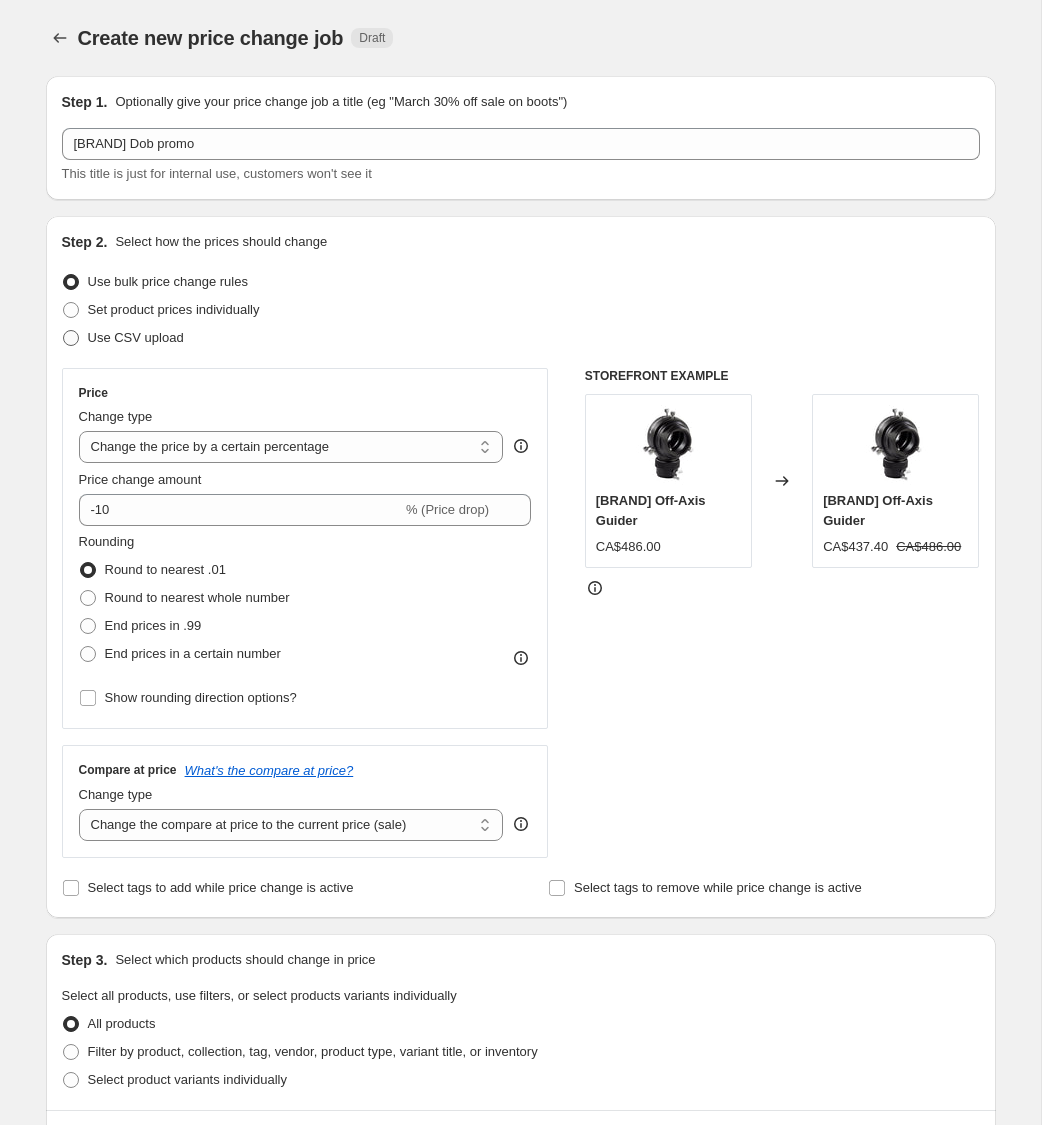 click on "Use CSV upload" at bounding box center (136, 338) 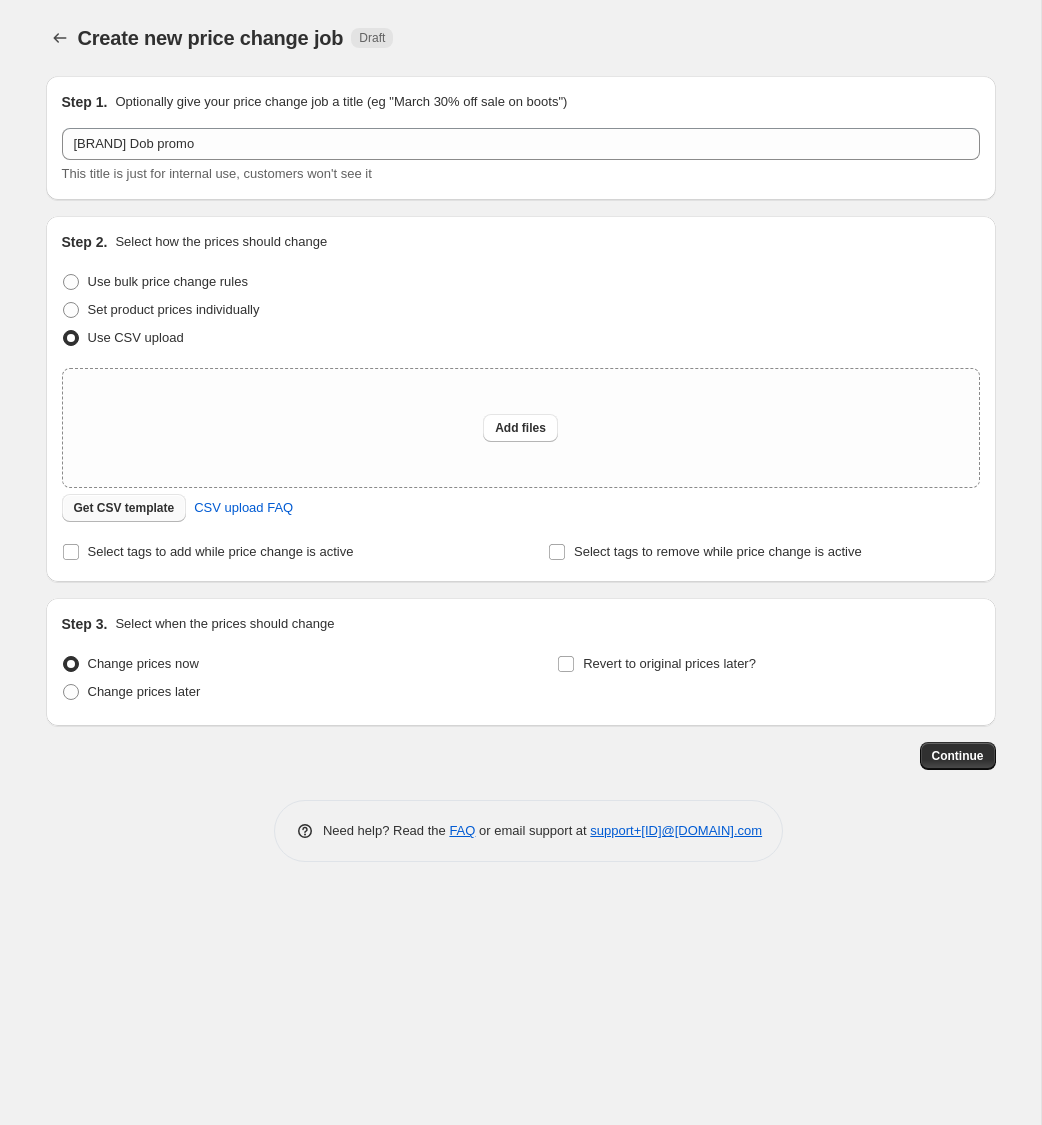 click on "Get CSV template" at bounding box center [124, 508] 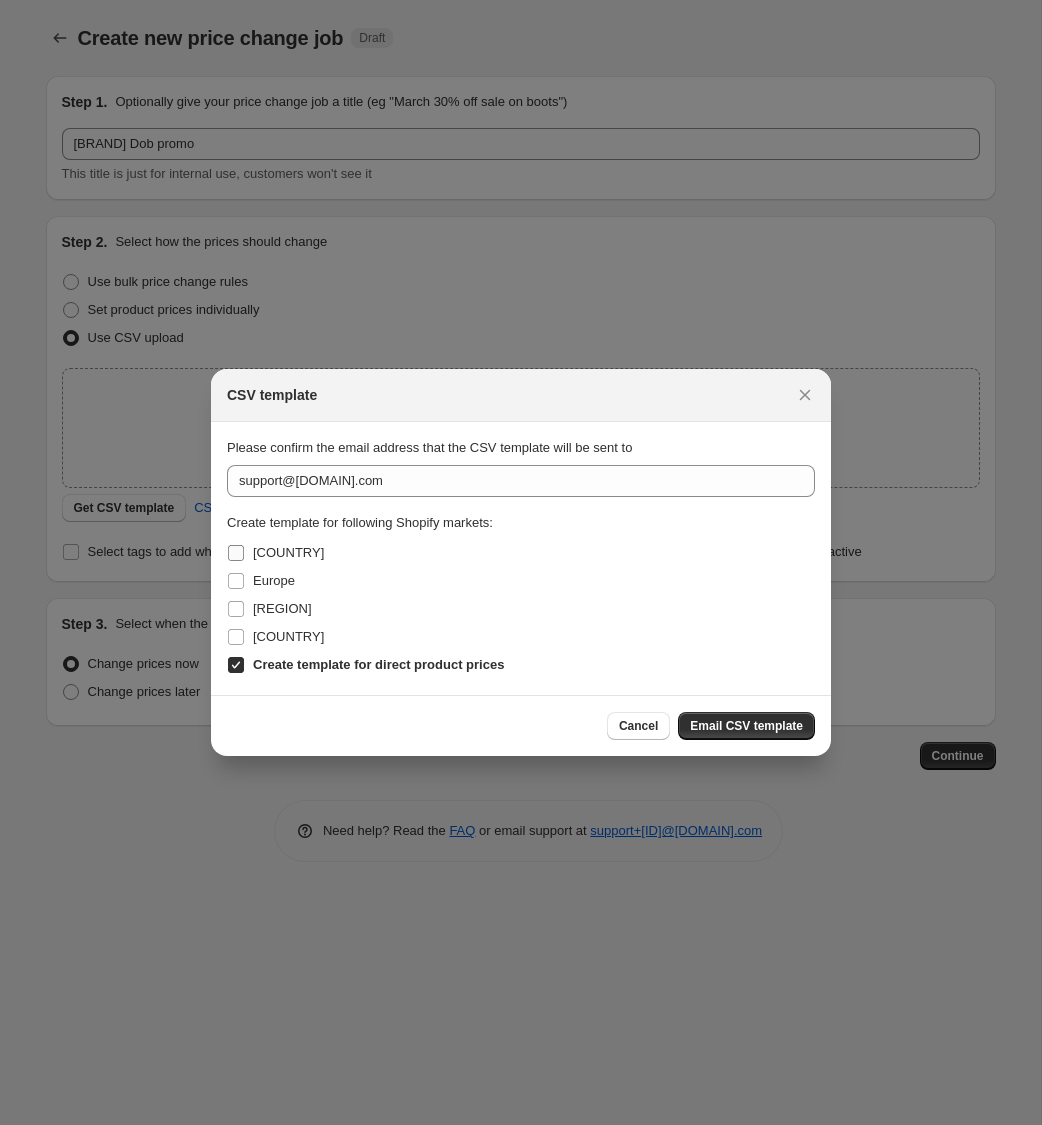 click on "[COUNTRY]" at bounding box center [288, 552] 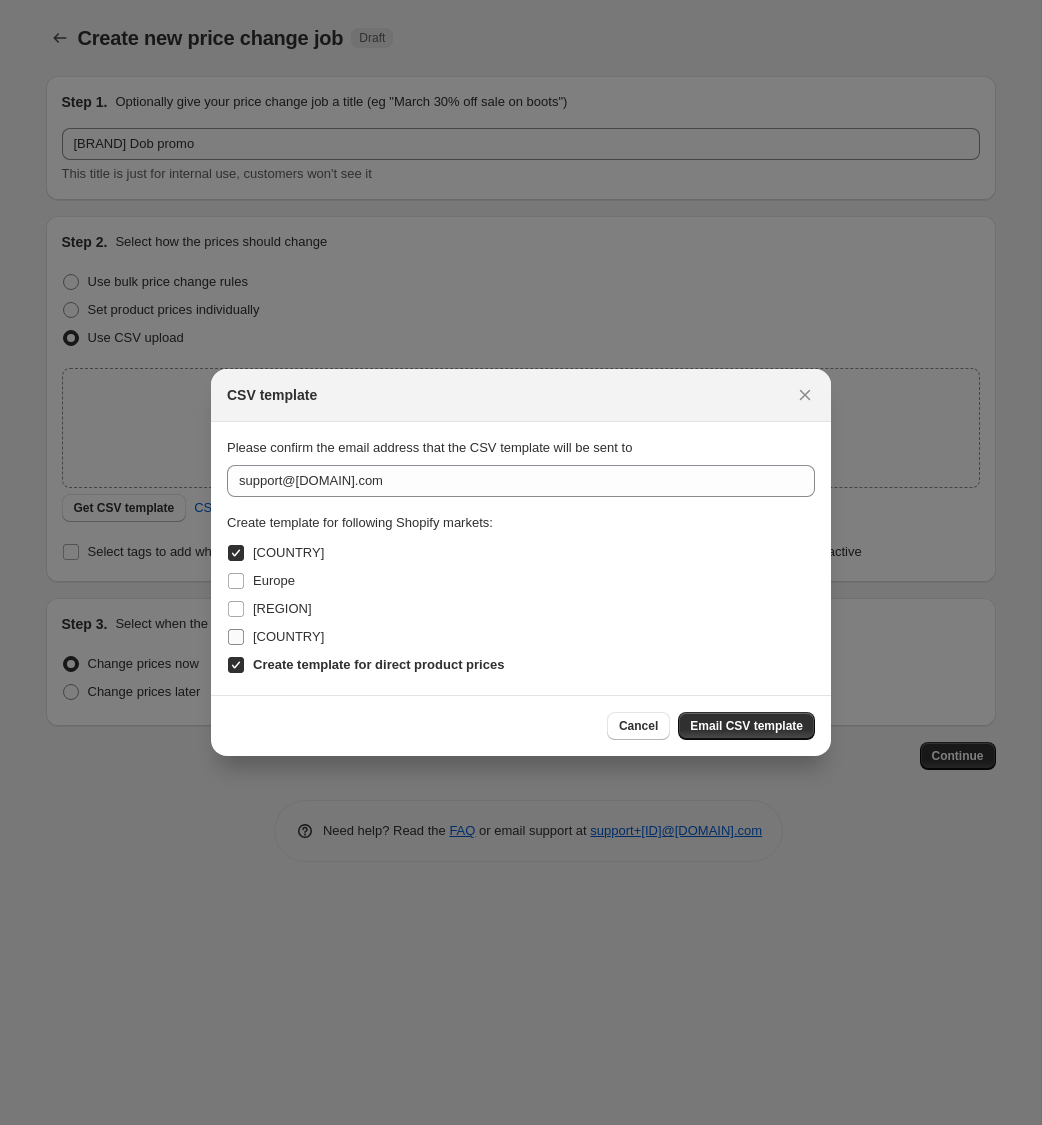 click on "[COUNTRY]" at bounding box center (288, 636) 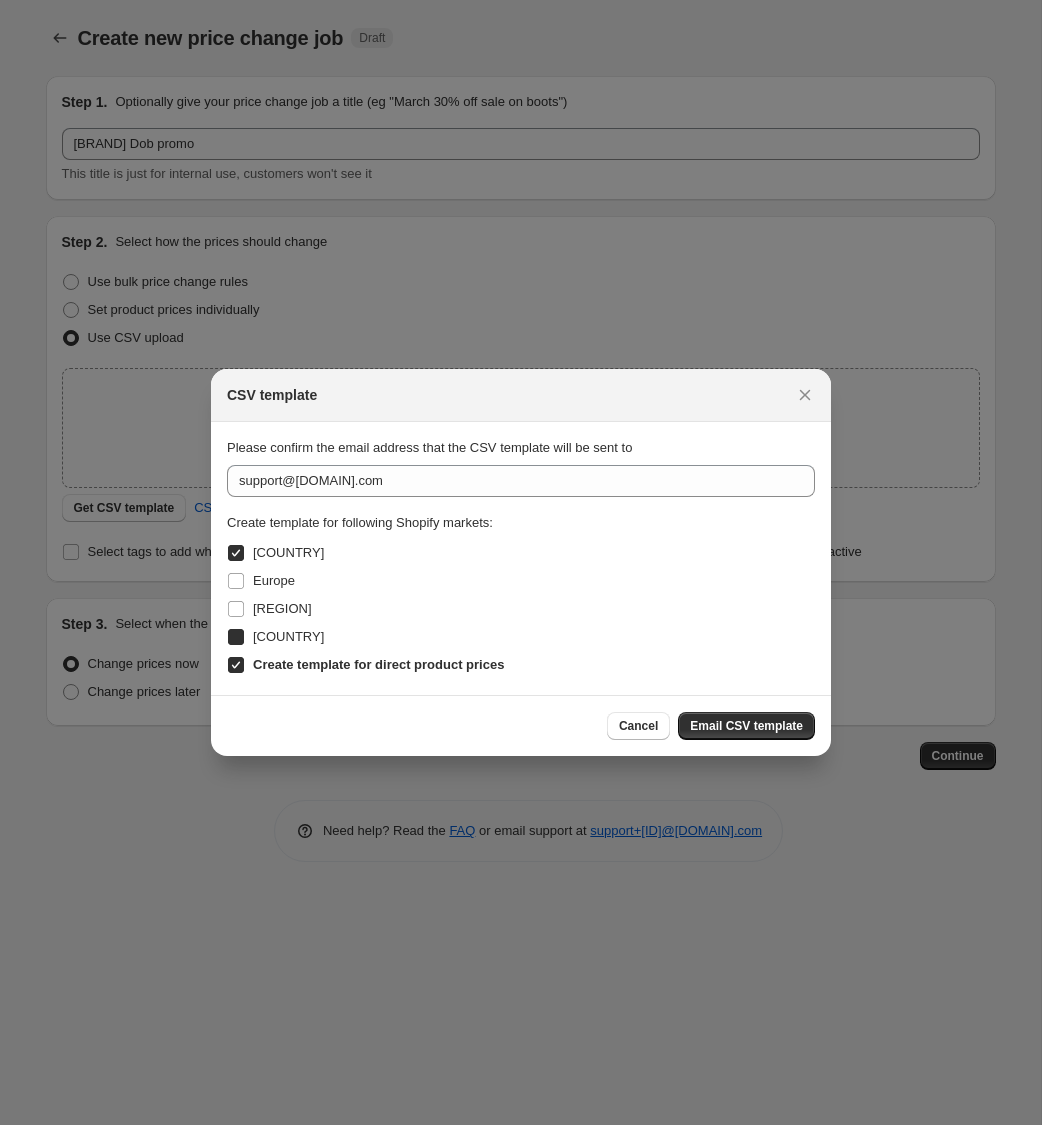 checkbox on "true" 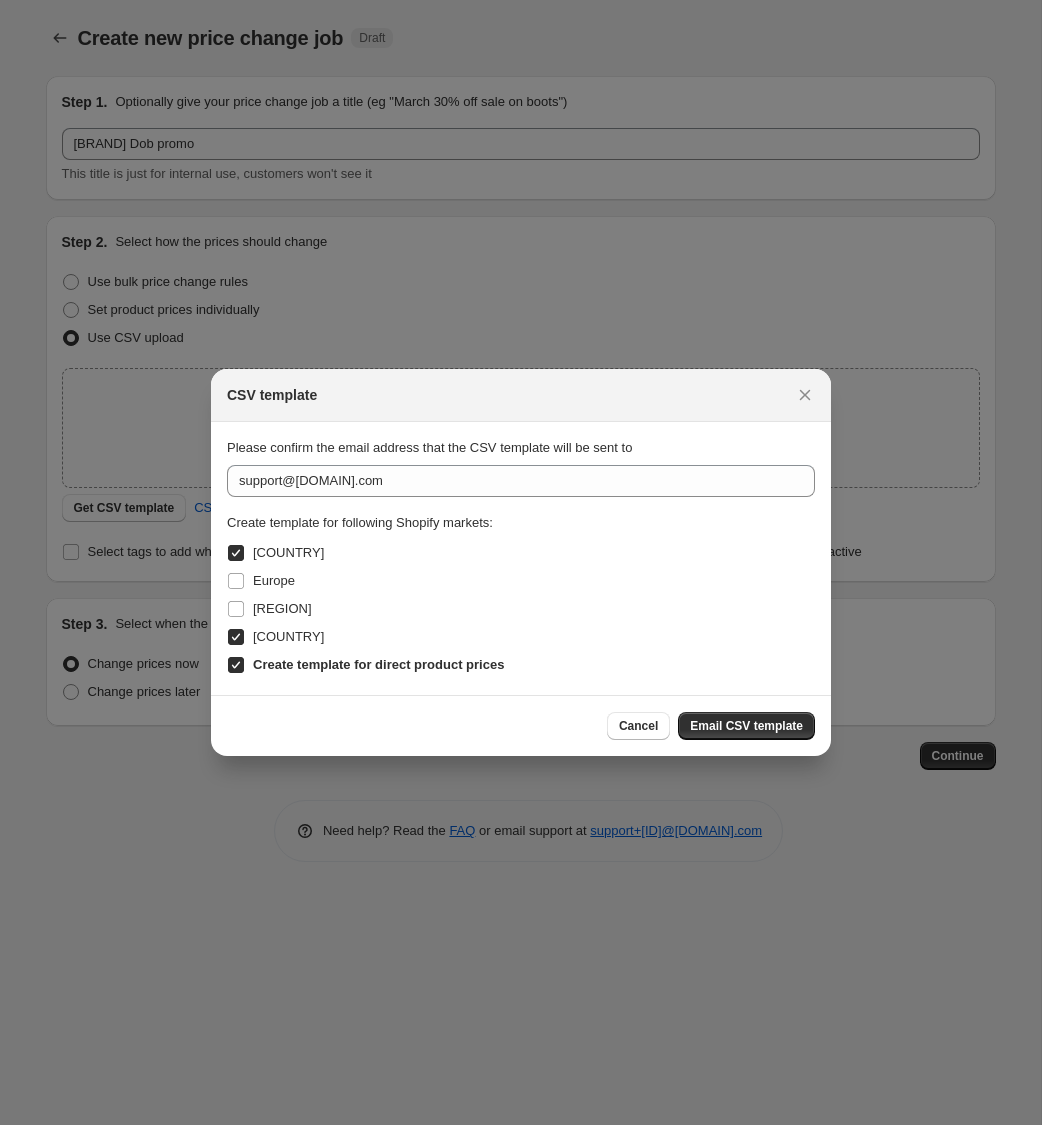 drag, startPoint x: 275, startPoint y: 554, endPoint x: 413, endPoint y: 636, distance: 160.52414 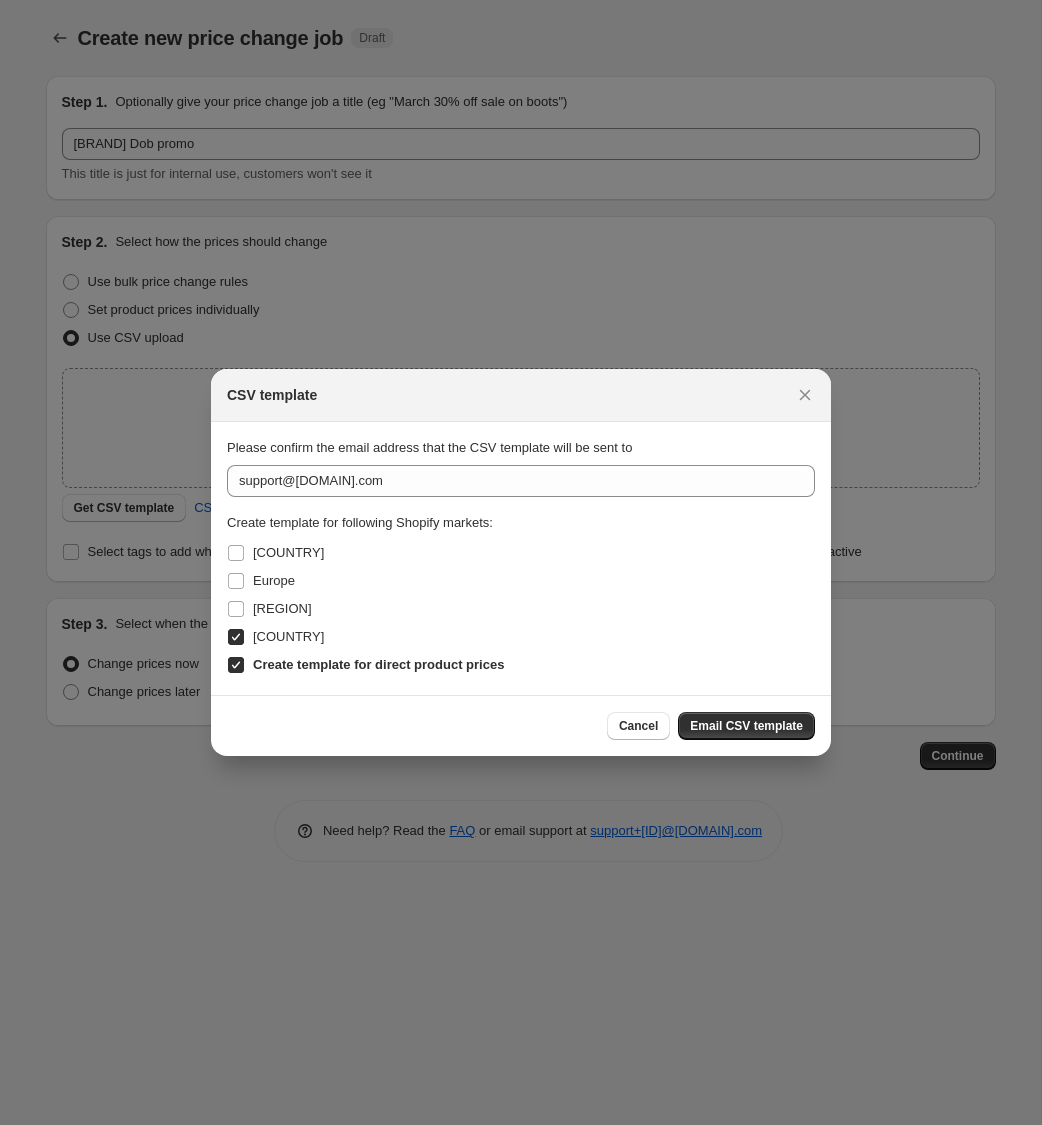 checkbox on "false" 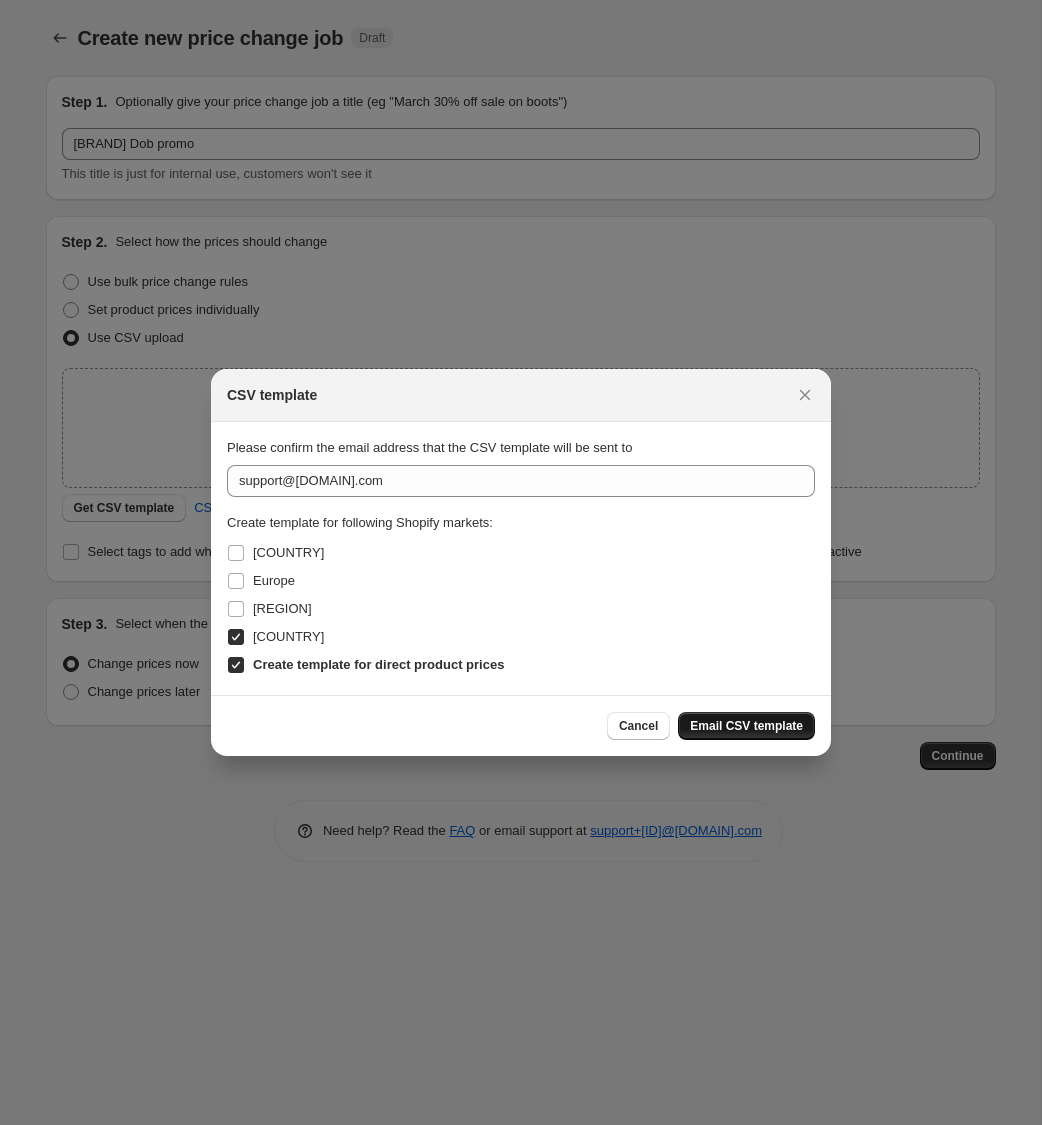 click on "Email CSV template" at bounding box center (746, 726) 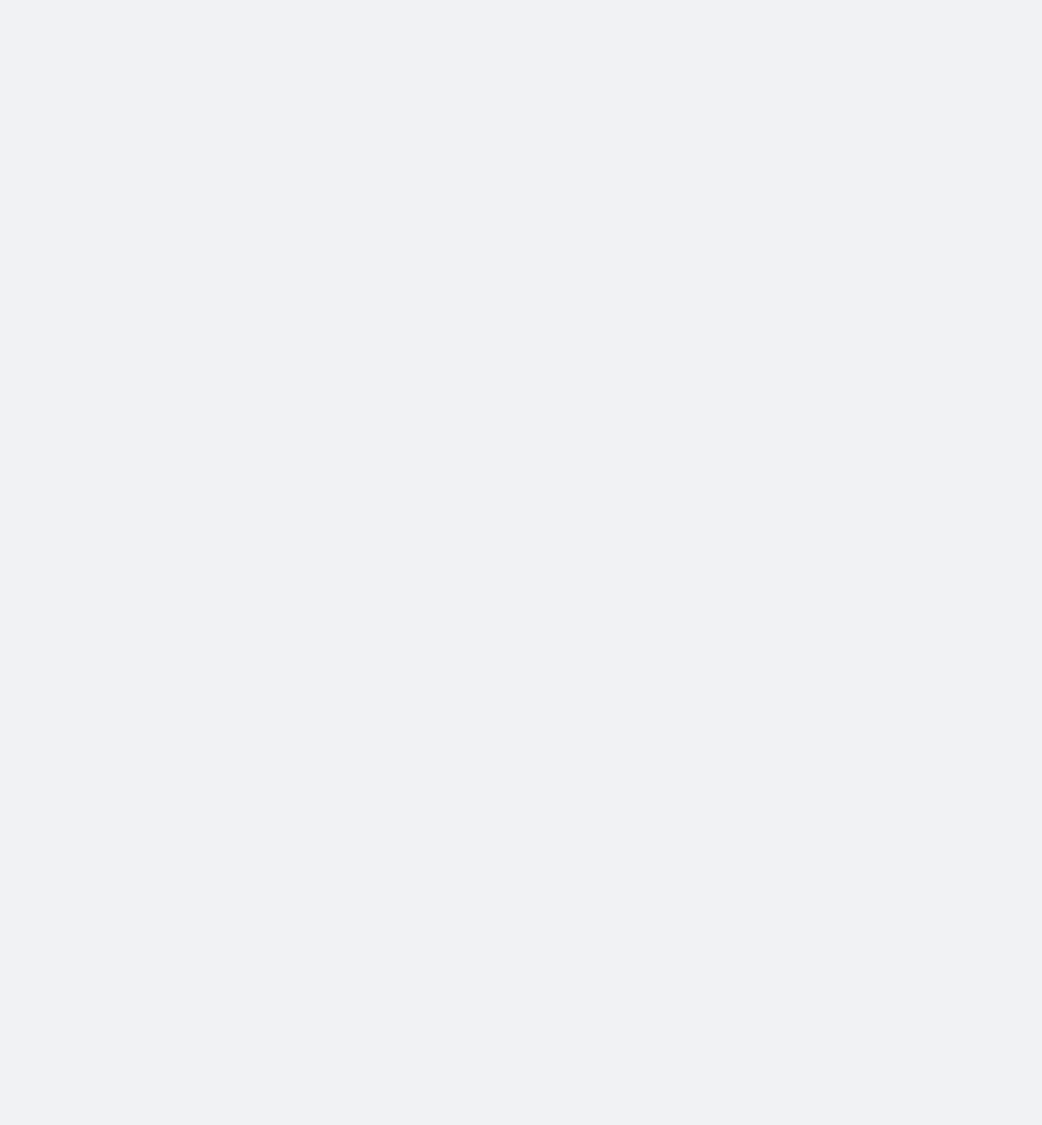 scroll, scrollTop: 0, scrollLeft: 0, axis: both 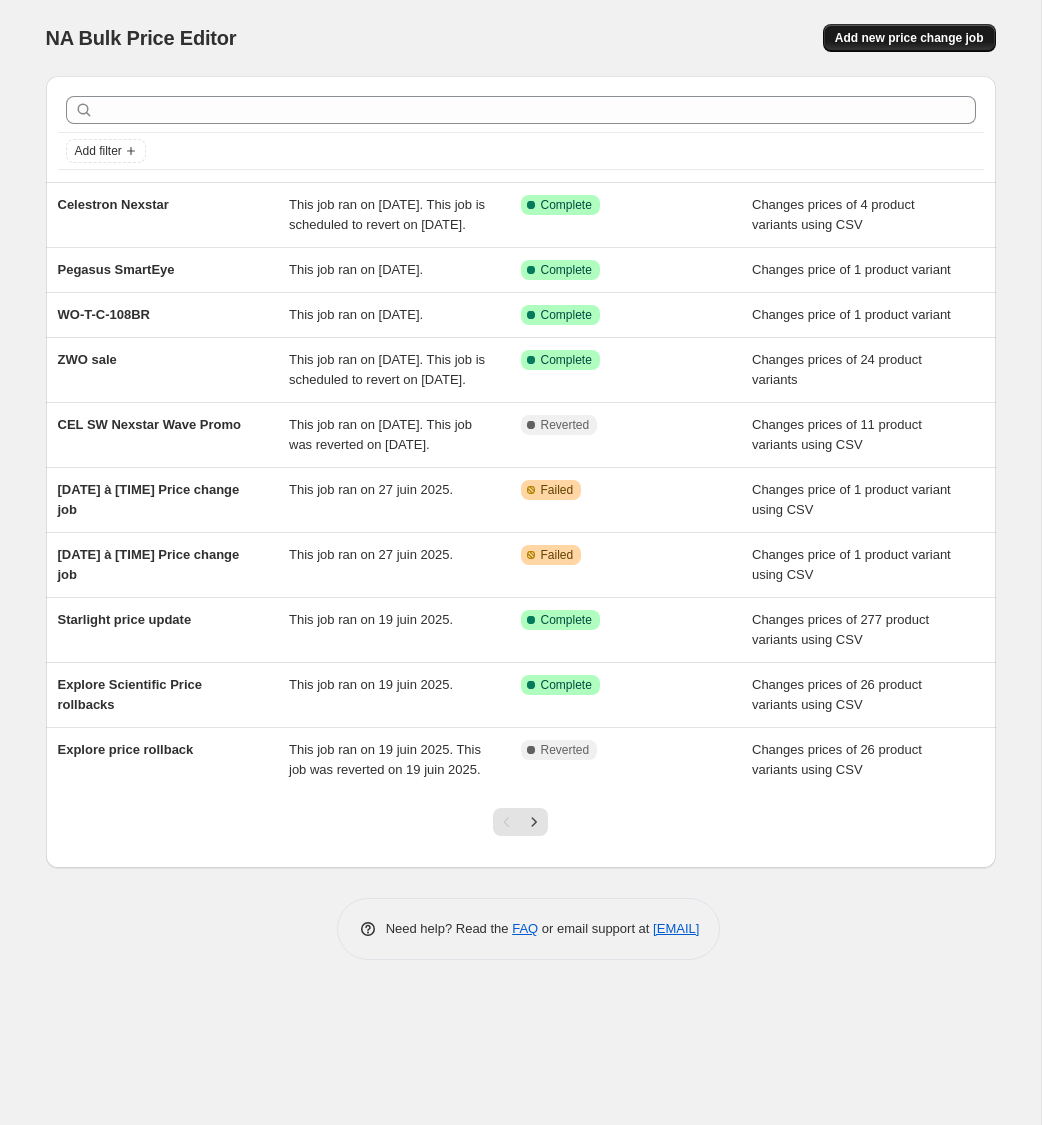 click on "Add new price change job" at bounding box center (909, 38) 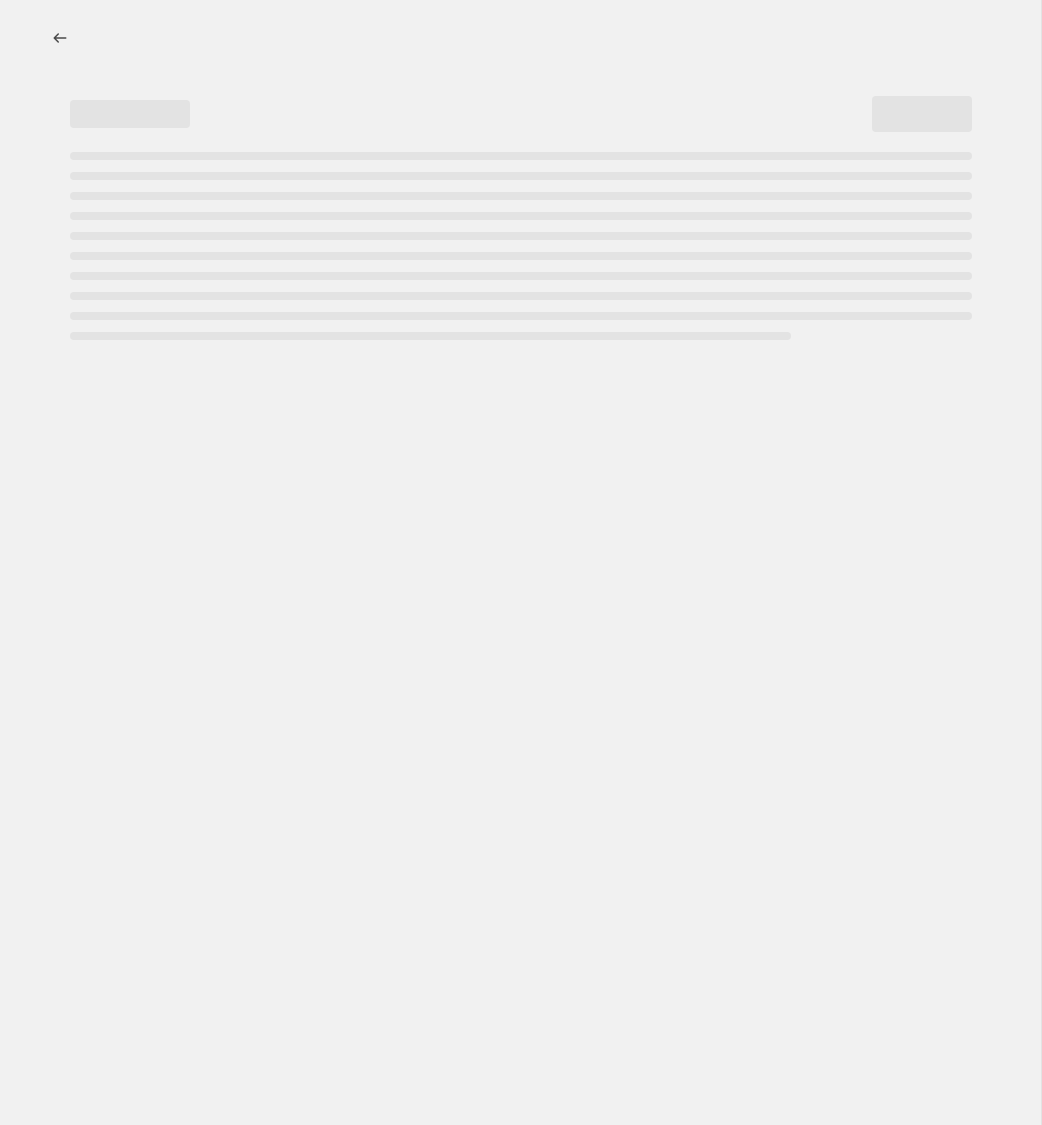 select on "percentage" 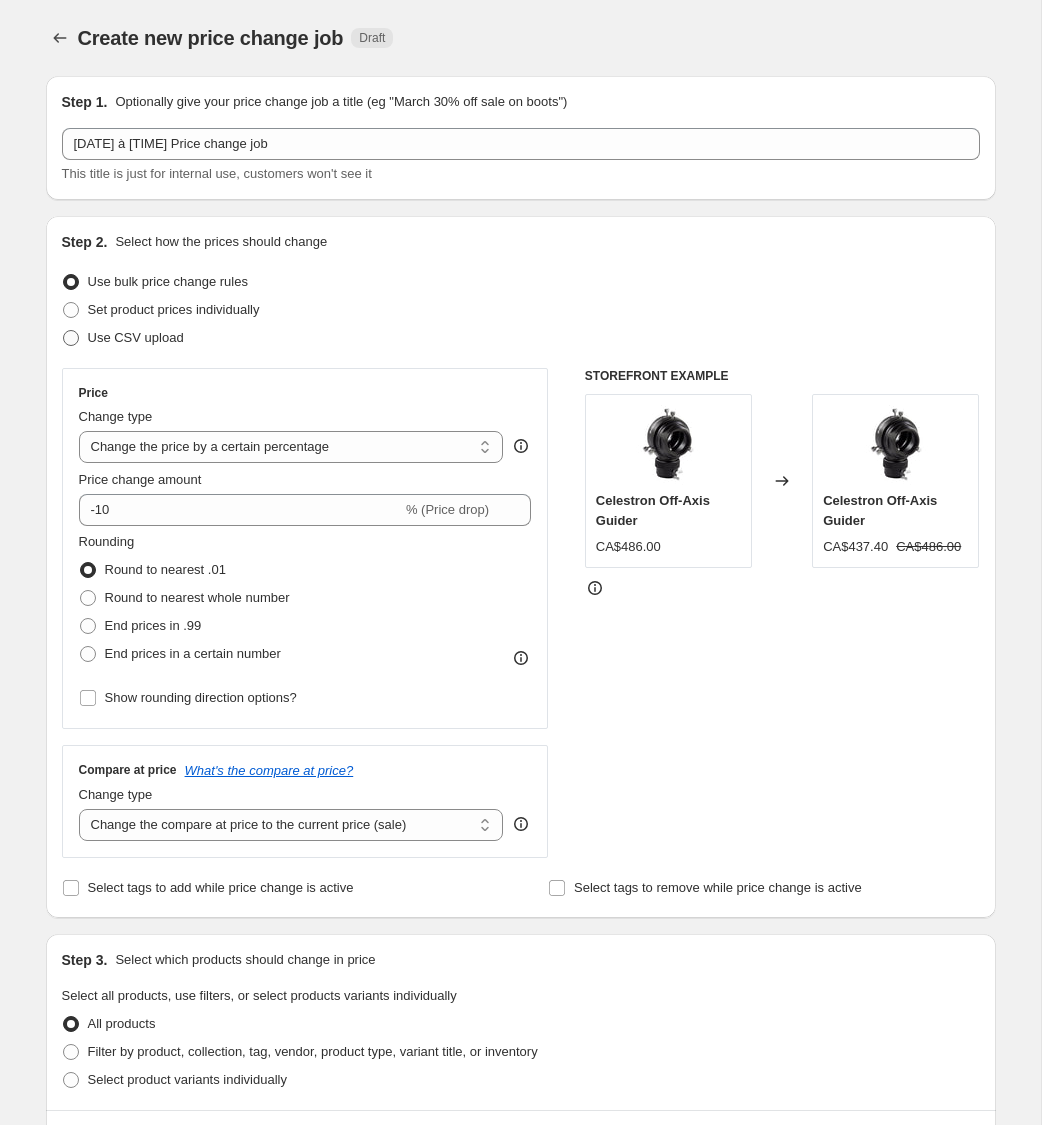 click on "Use CSV upload" at bounding box center [136, 337] 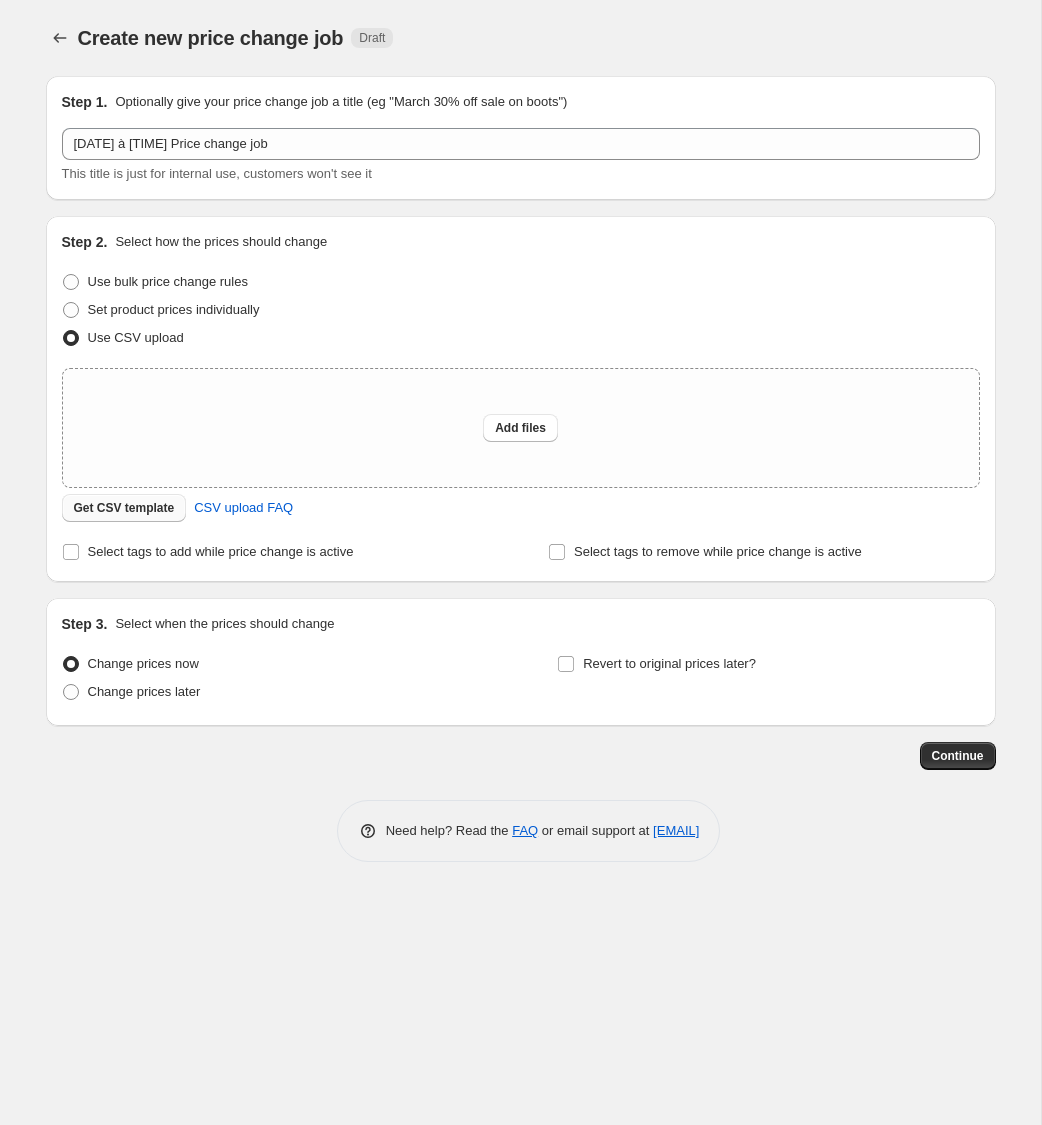 click on "Get CSV template" at bounding box center [124, 508] 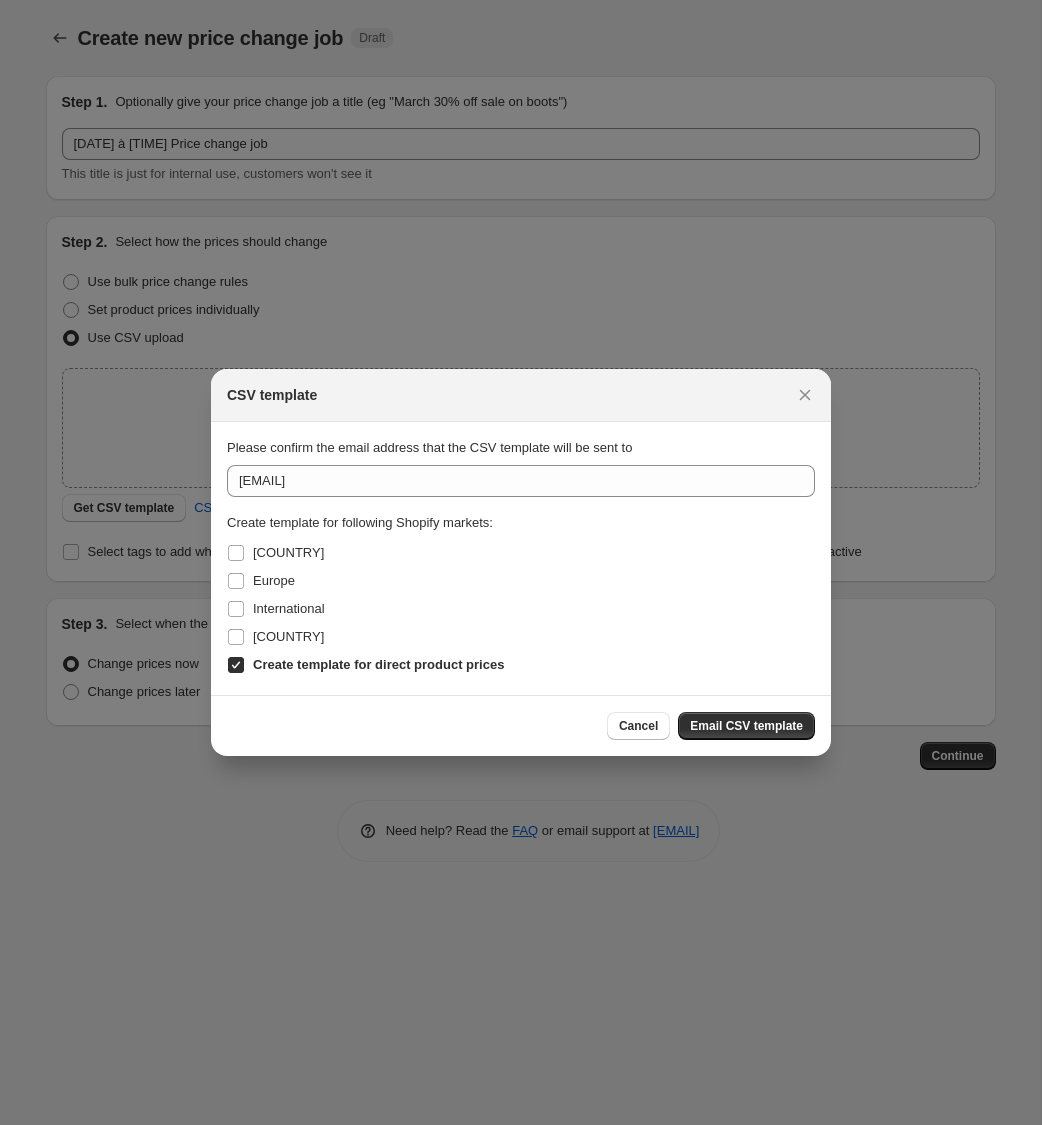 click on "Email CSV template" at bounding box center (746, 726) 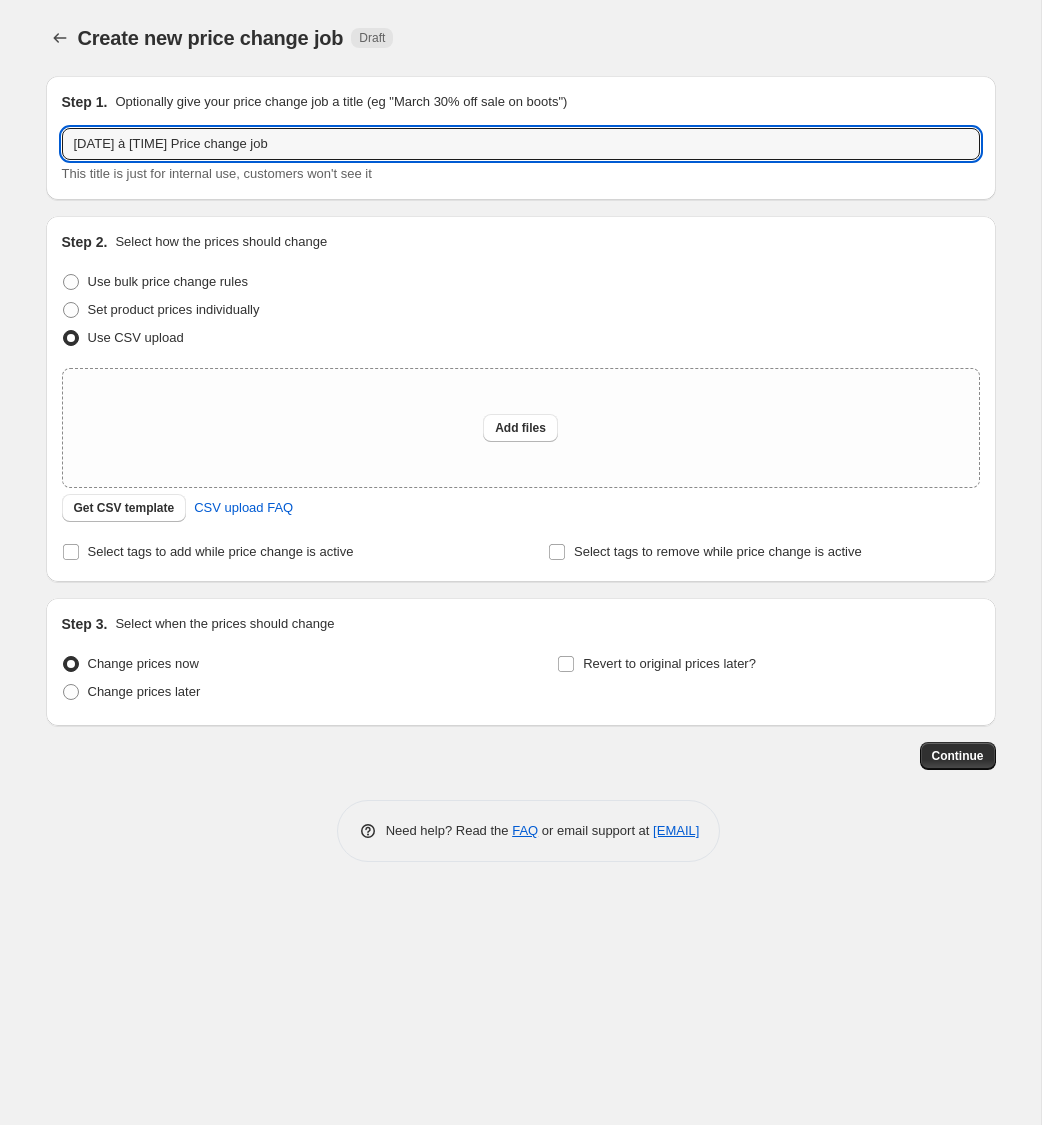 drag, startPoint x: 151, startPoint y: 136, endPoint x: -15, endPoint y: 112, distance: 167.72597 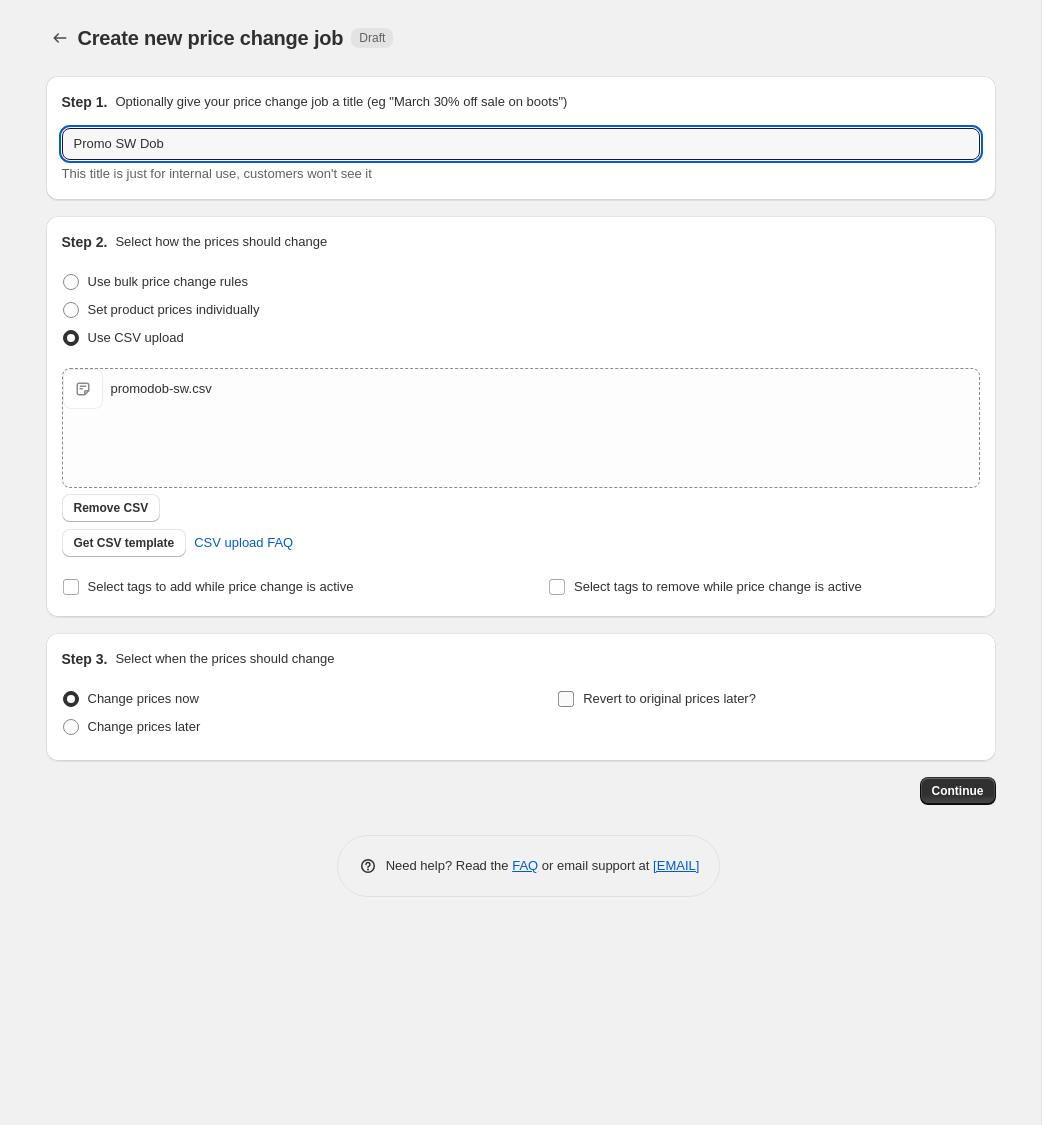 type on "Promo SW Dob" 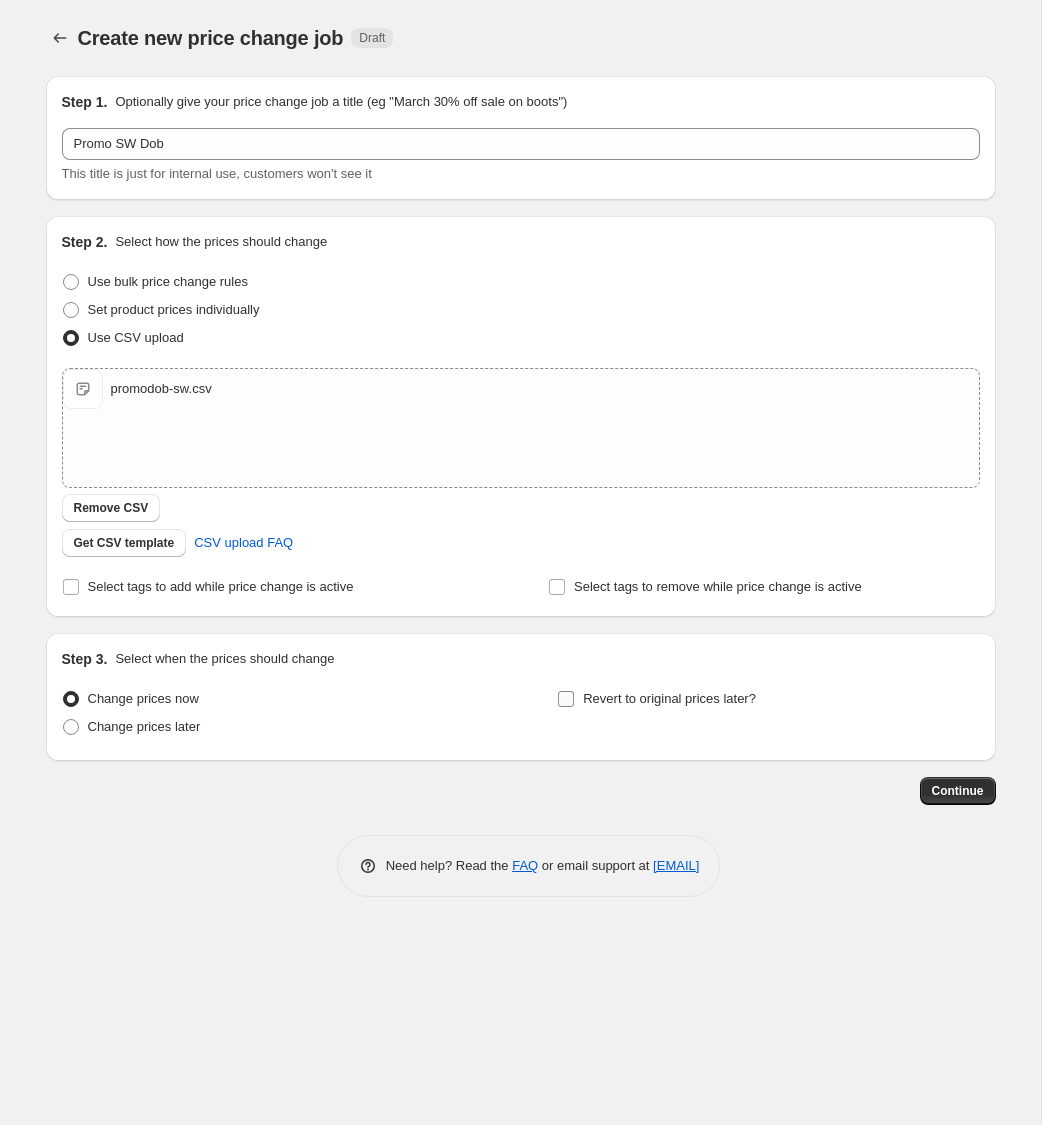 click on "Revert to original prices later?" at bounding box center (566, 699) 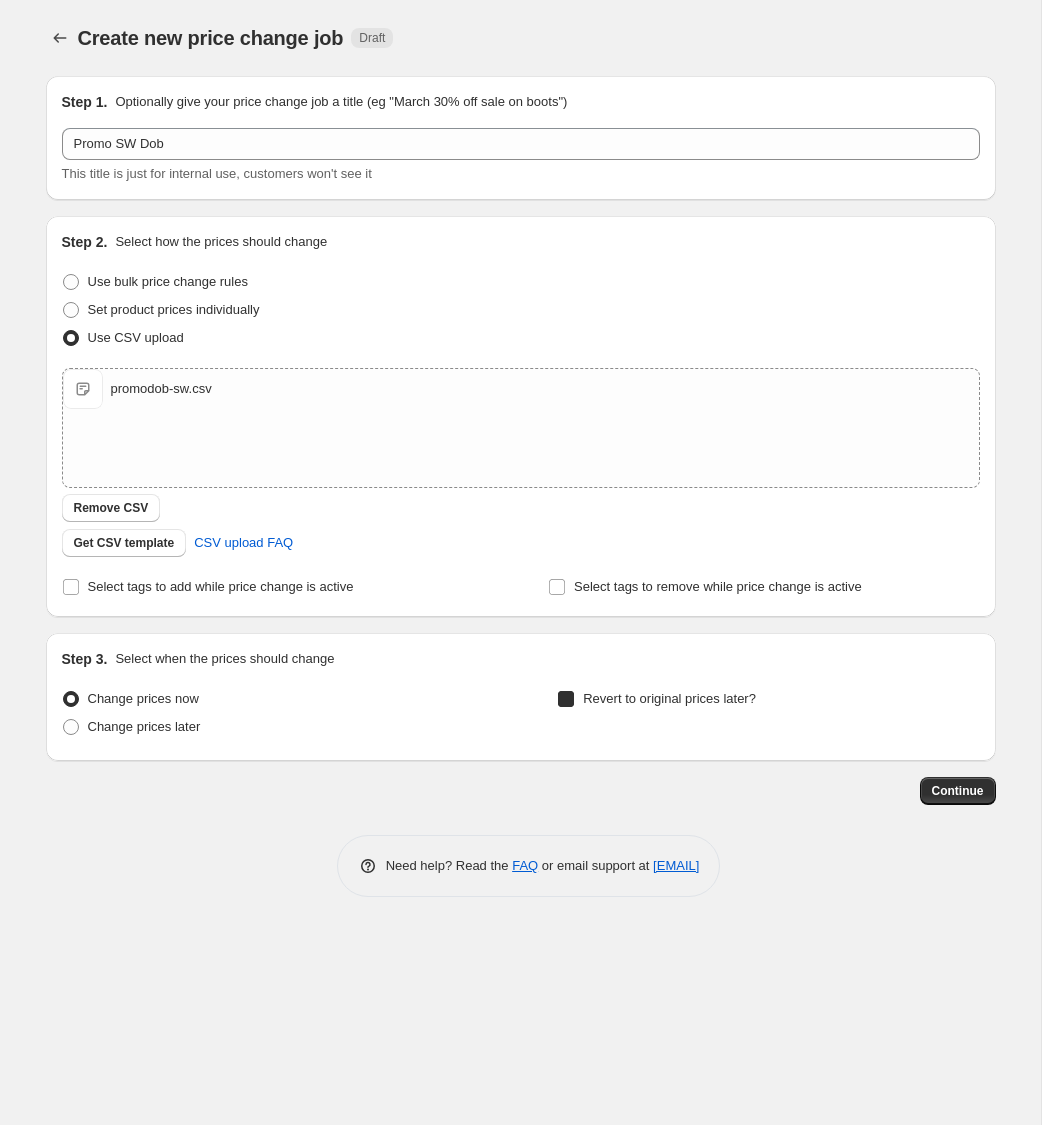 checkbox on "true" 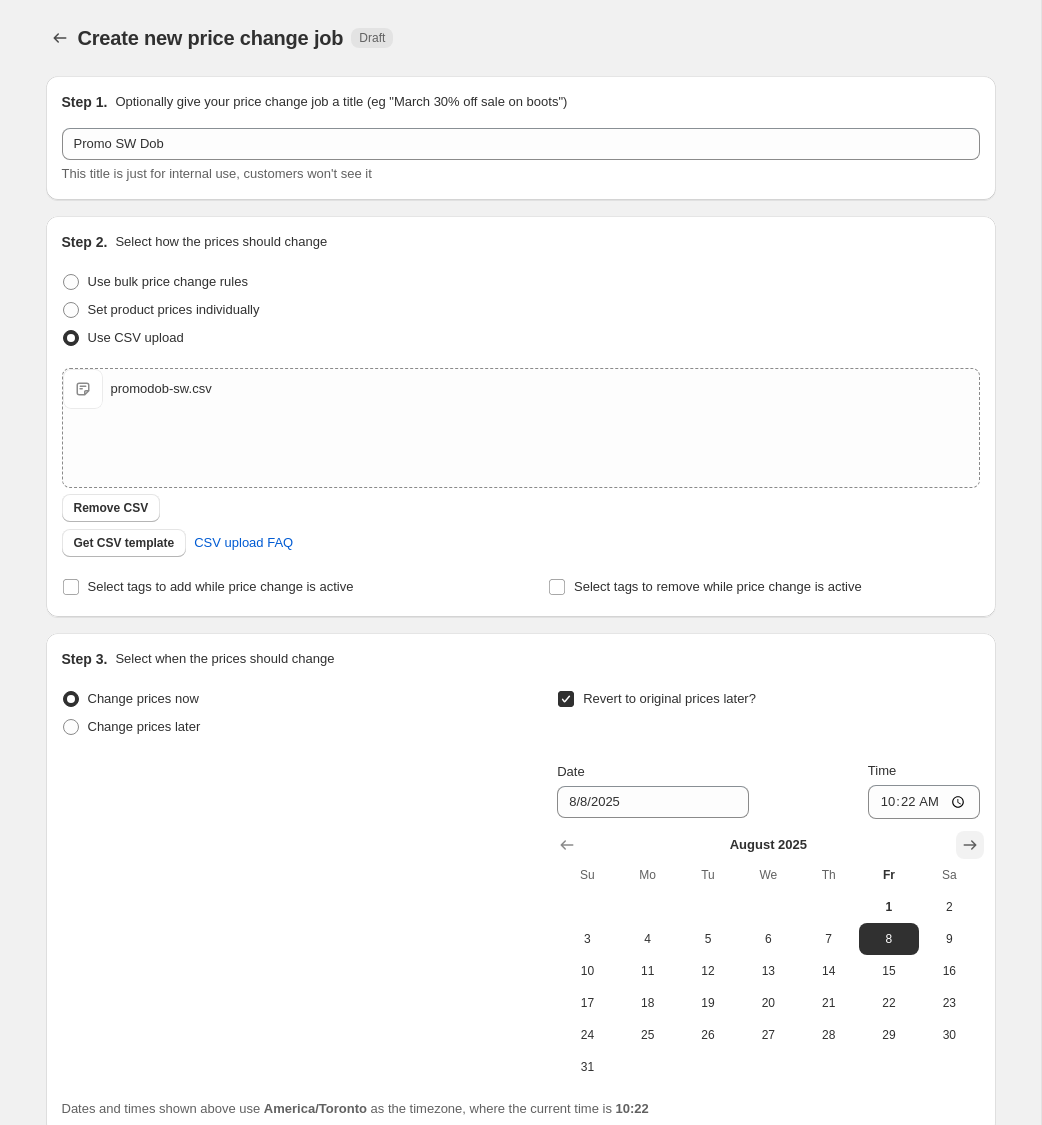 click 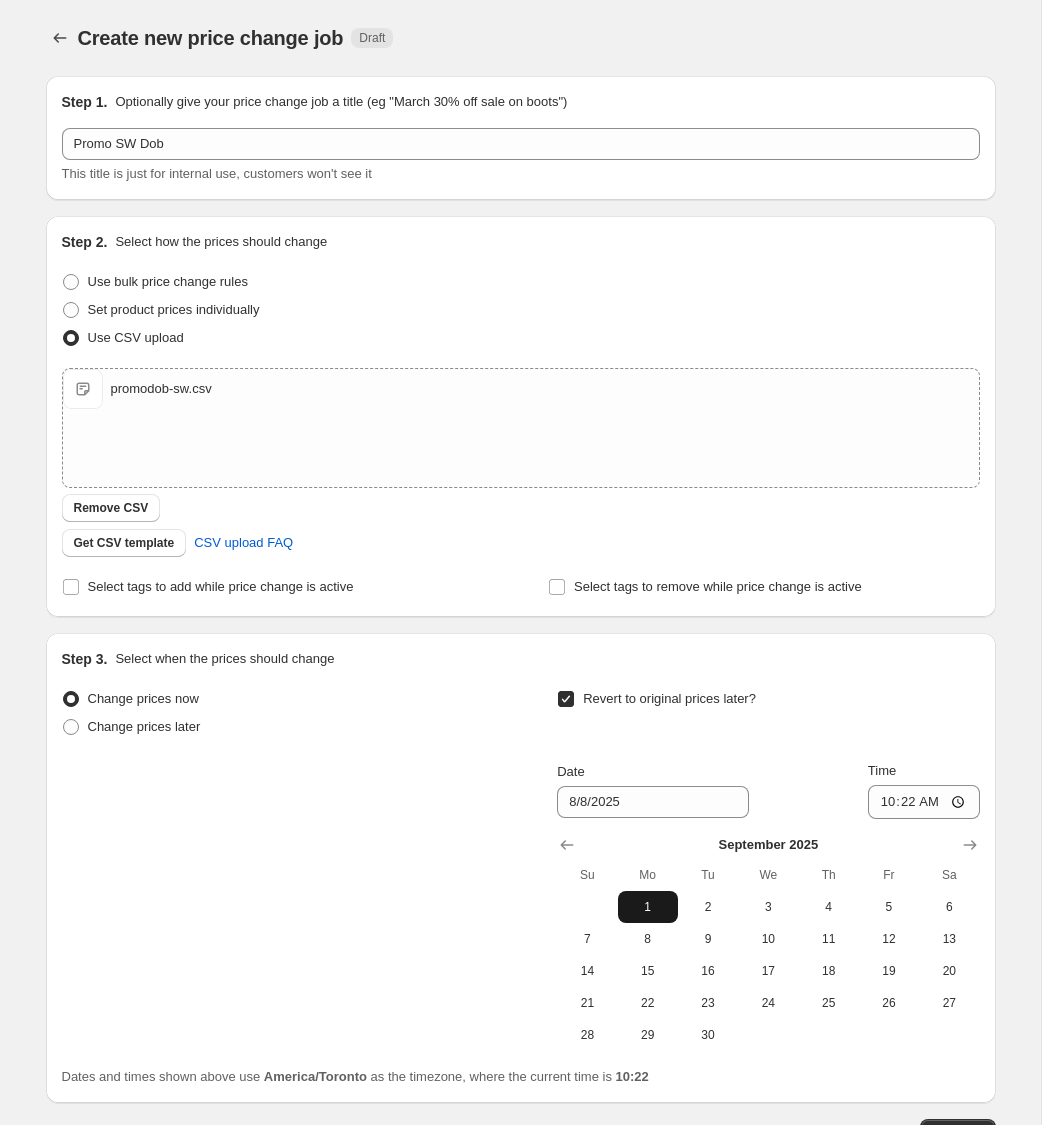 click on "1" at bounding box center [648, 907] 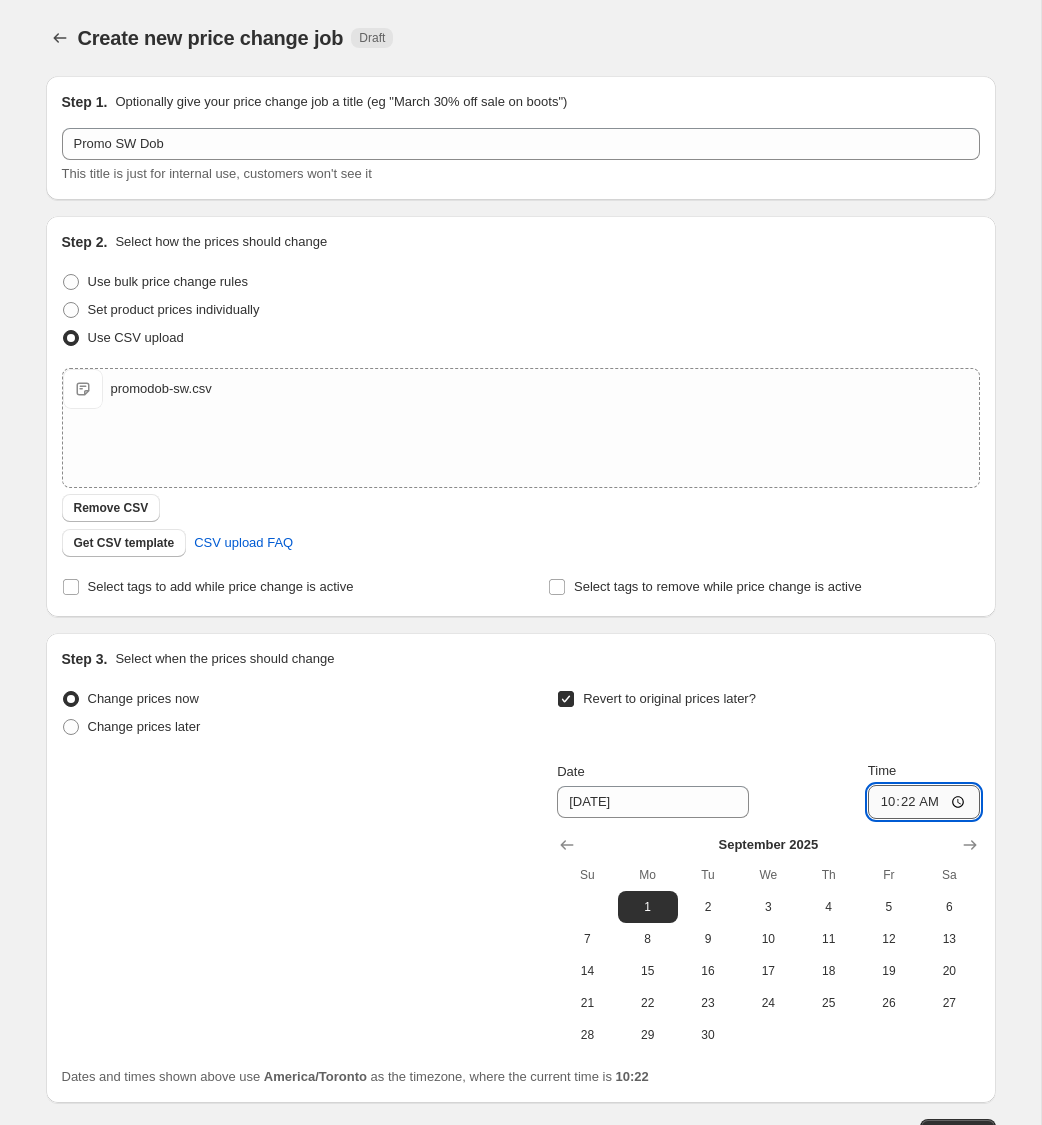 click on "10:22" at bounding box center (924, 802) 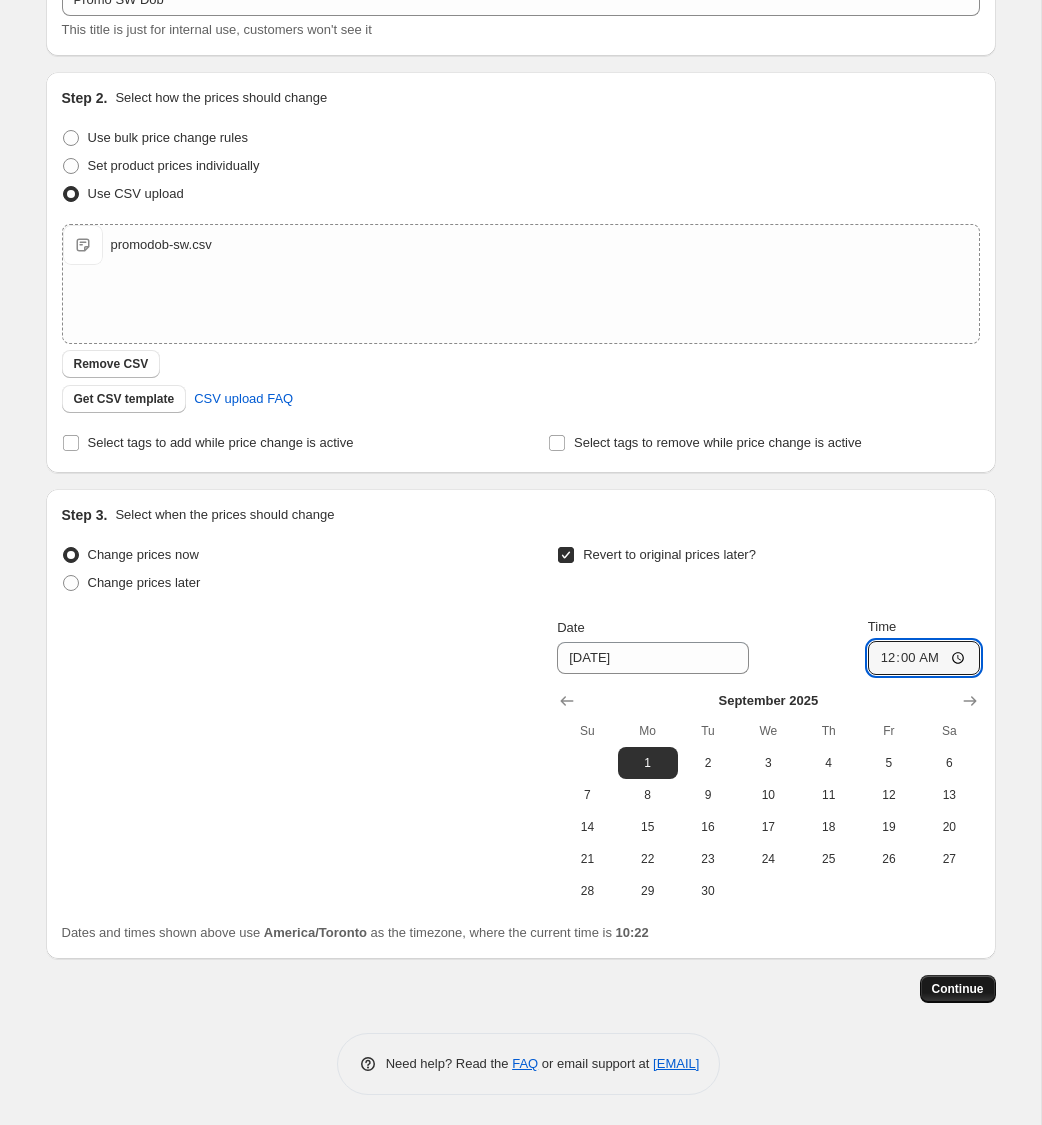 scroll, scrollTop: 146, scrollLeft: 0, axis: vertical 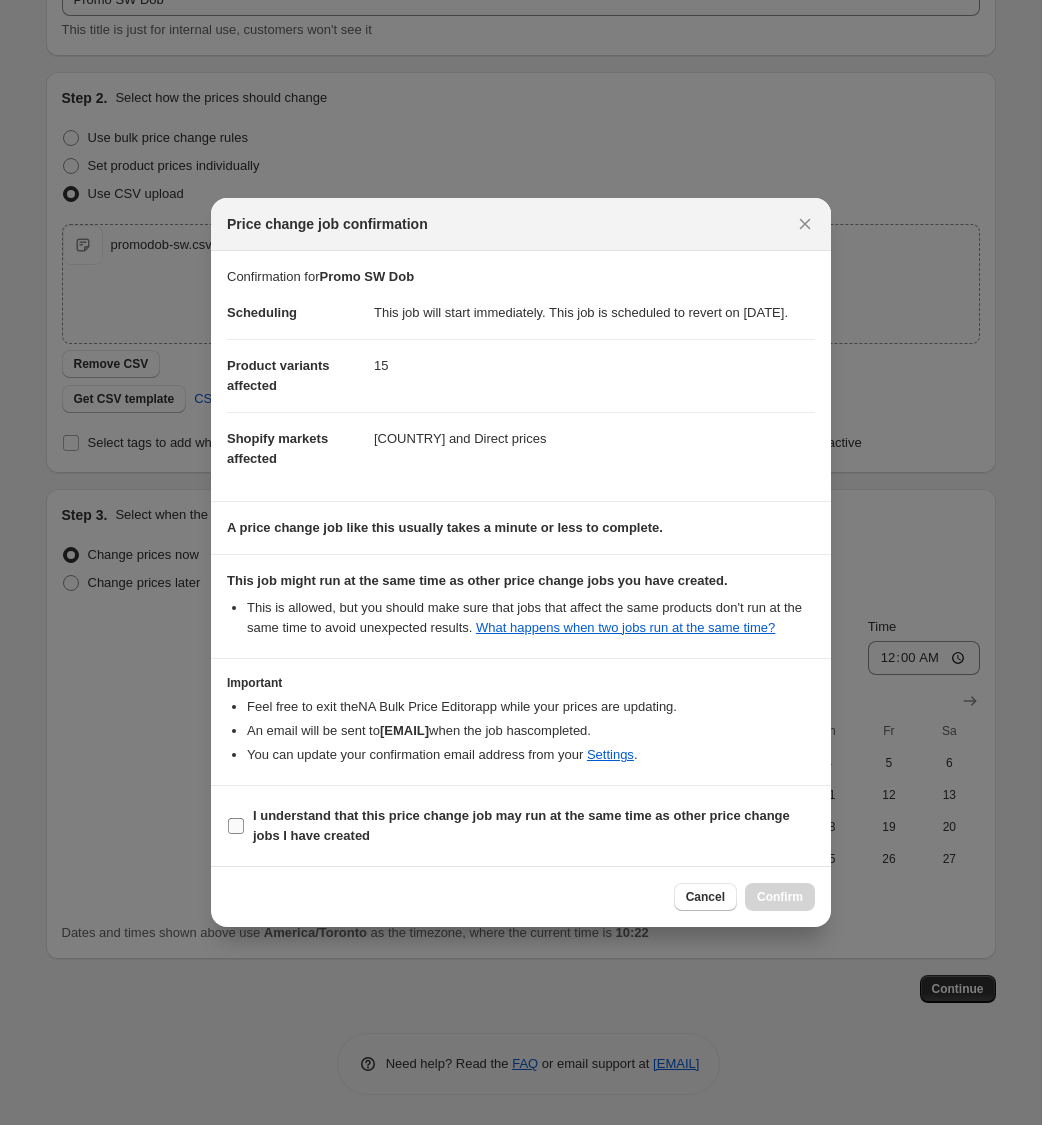 click on "I understand that this price change job may run at the same time as other price change jobs I have created" at bounding box center [521, 825] 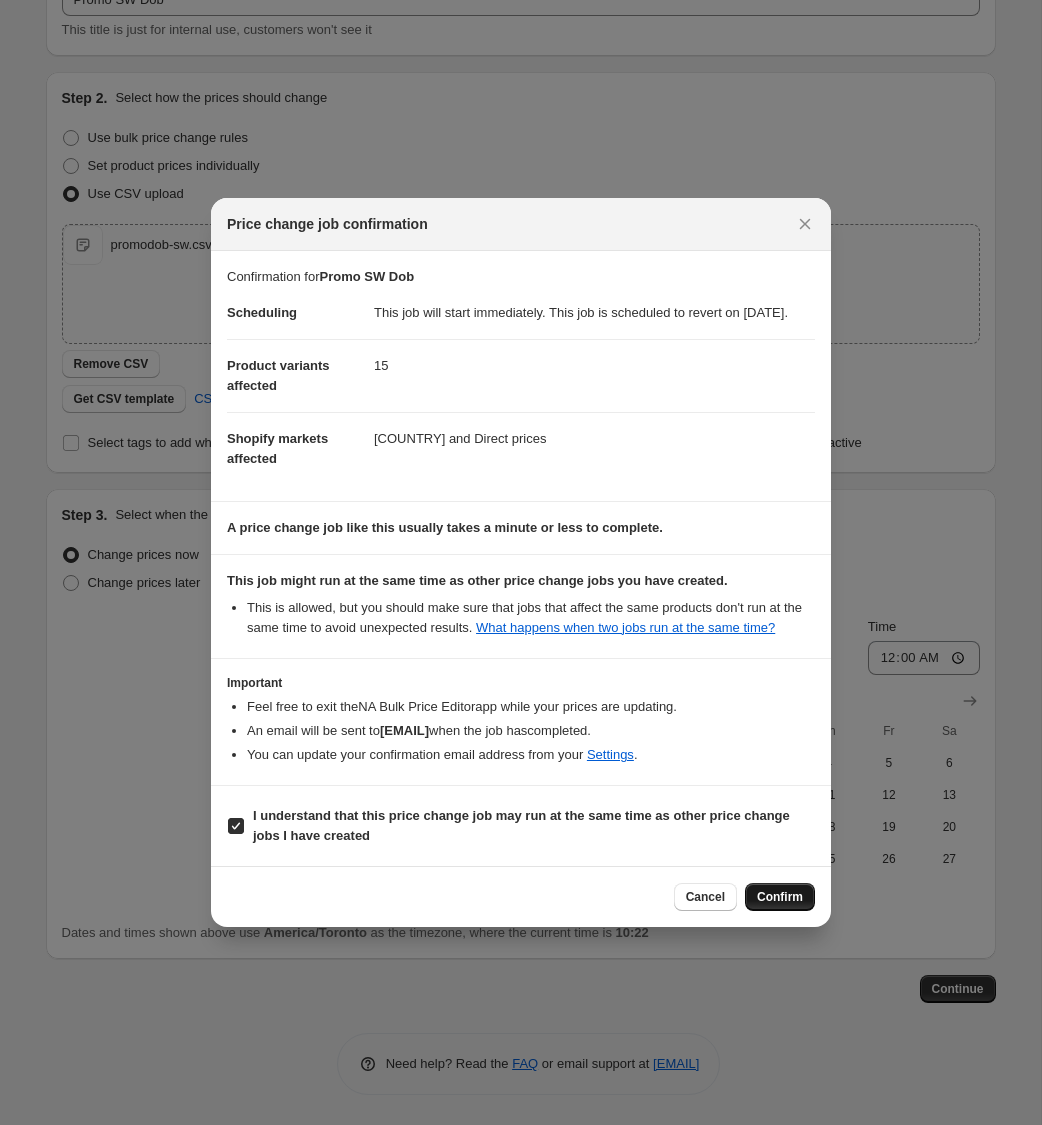 click on "Confirm" at bounding box center [780, 897] 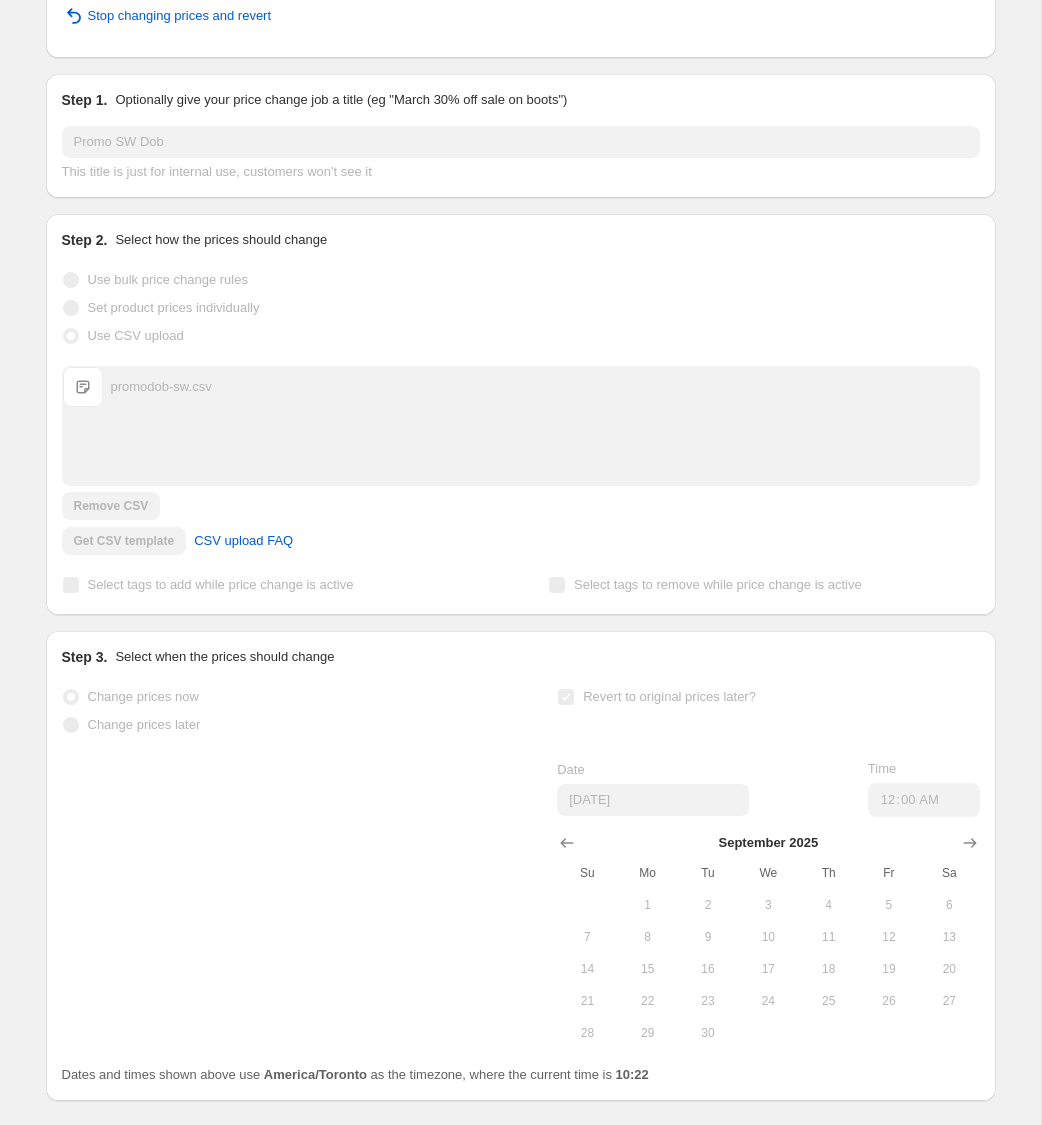 scroll, scrollTop: 0, scrollLeft: 0, axis: both 